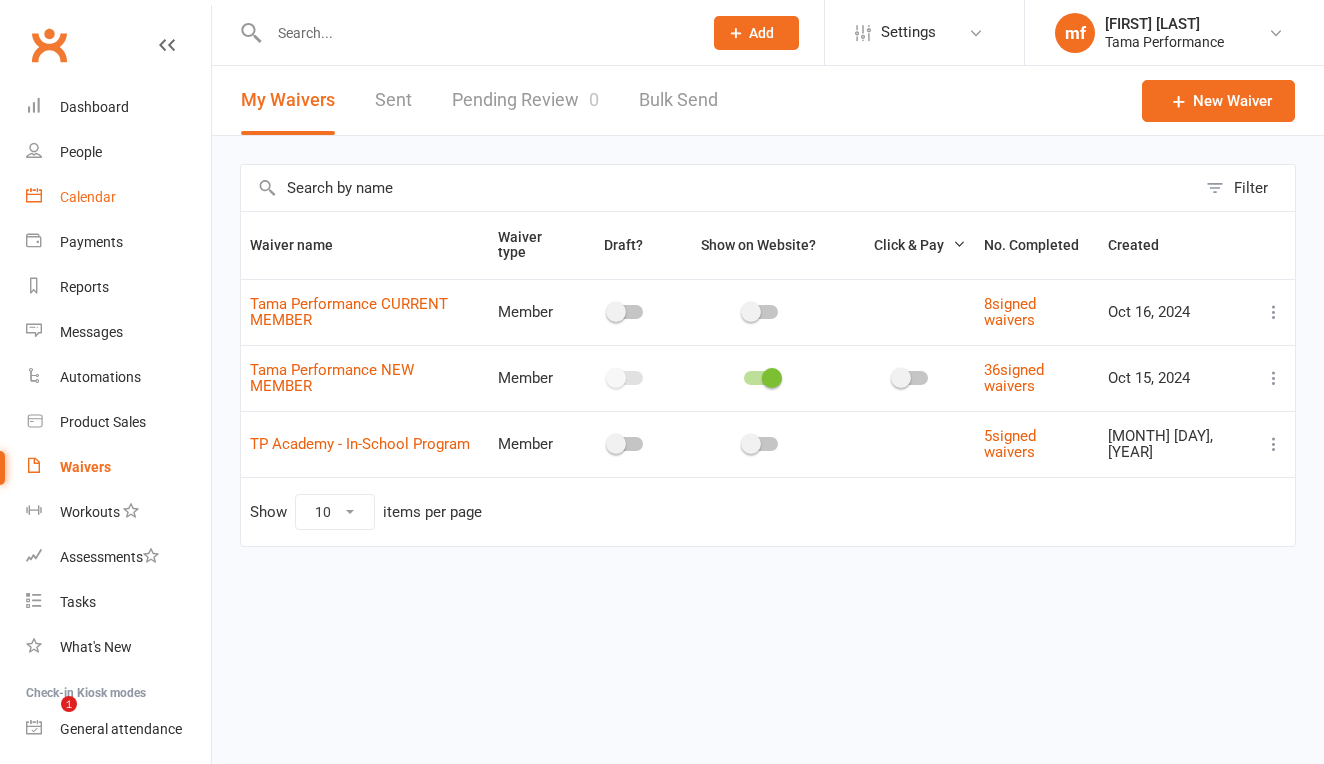 scroll, scrollTop: 0, scrollLeft: 0, axis: both 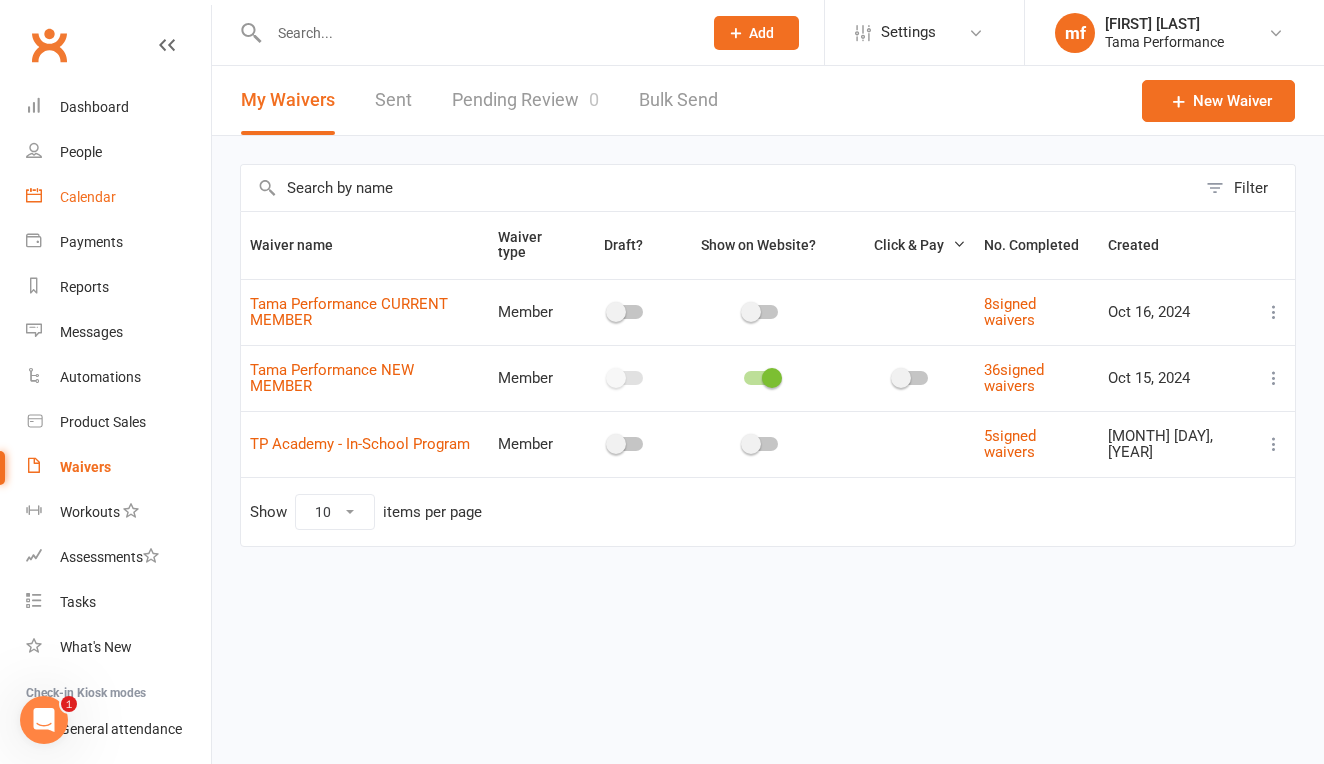 click on "Calendar" at bounding box center [88, 197] 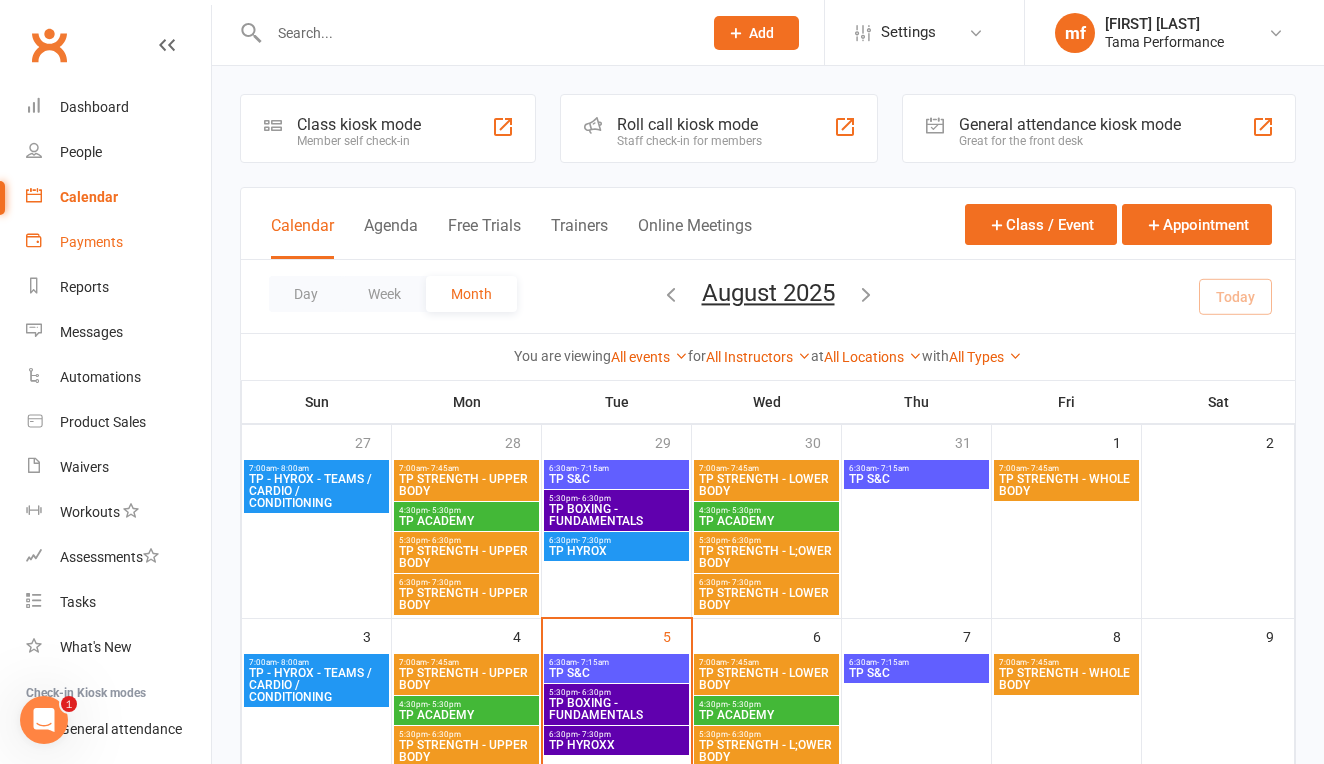 click on "Payments" at bounding box center [91, 242] 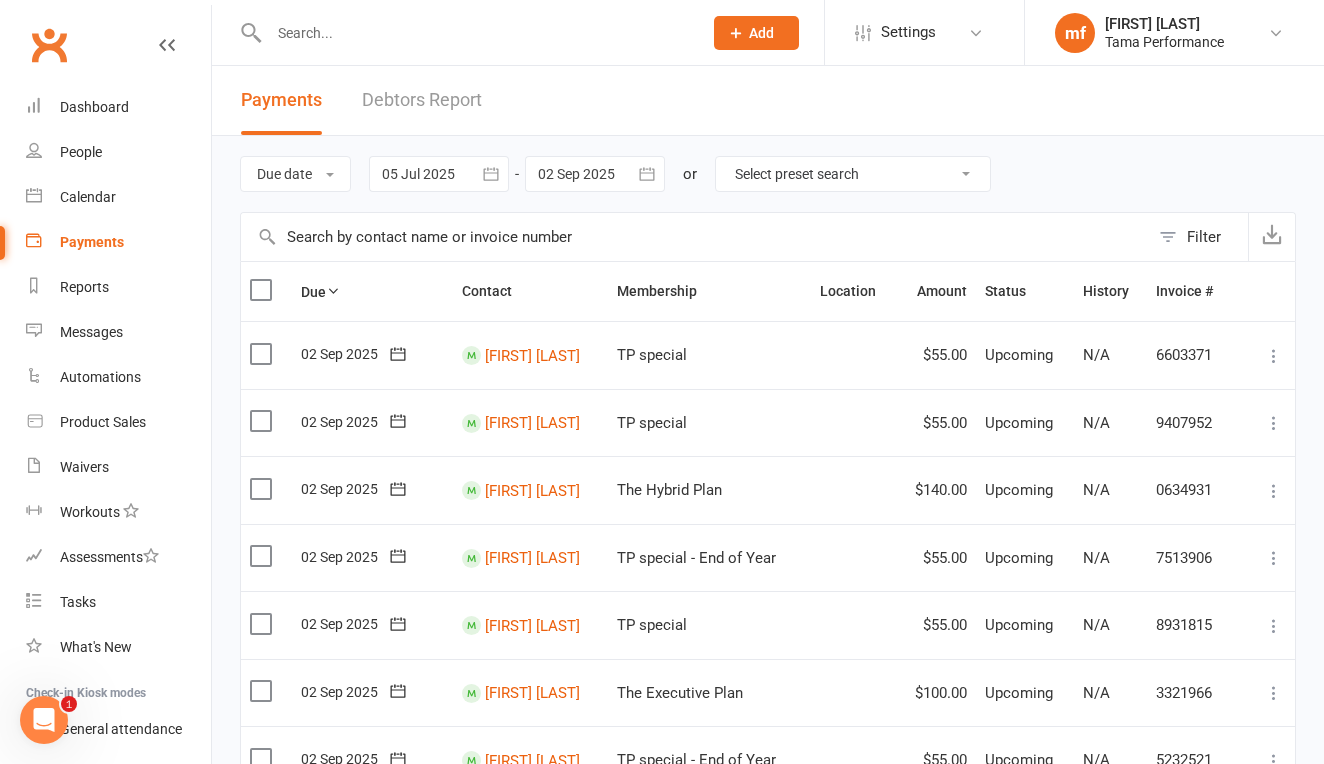 click at bounding box center (475, 33) 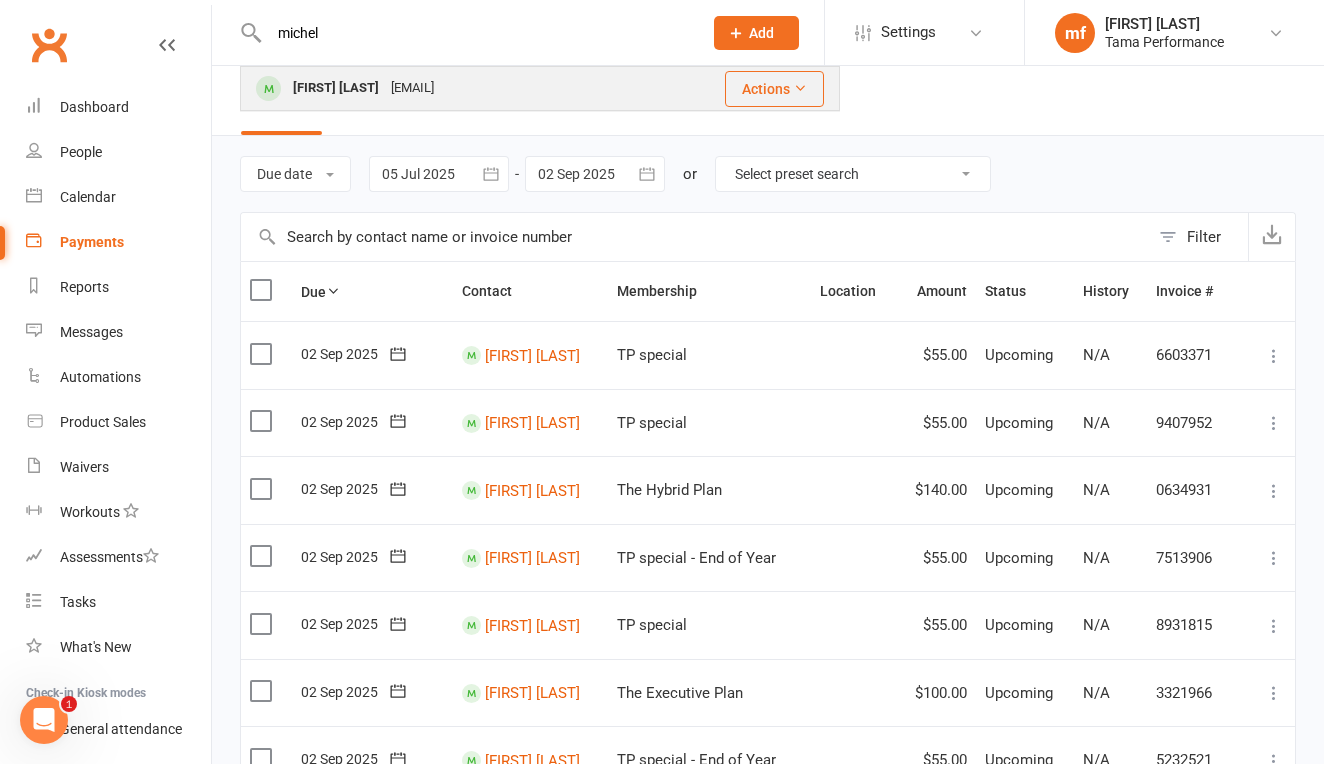 type on "michel" 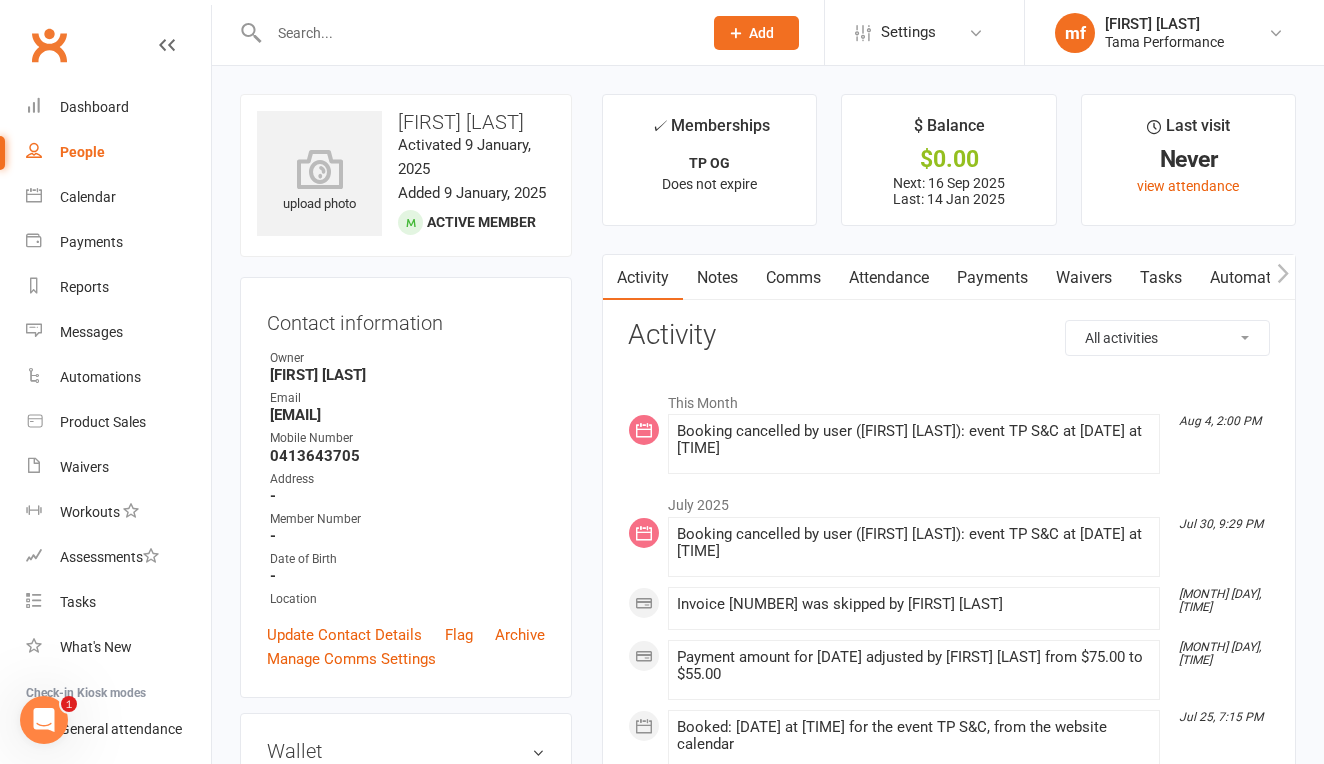 scroll, scrollTop: 0, scrollLeft: 0, axis: both 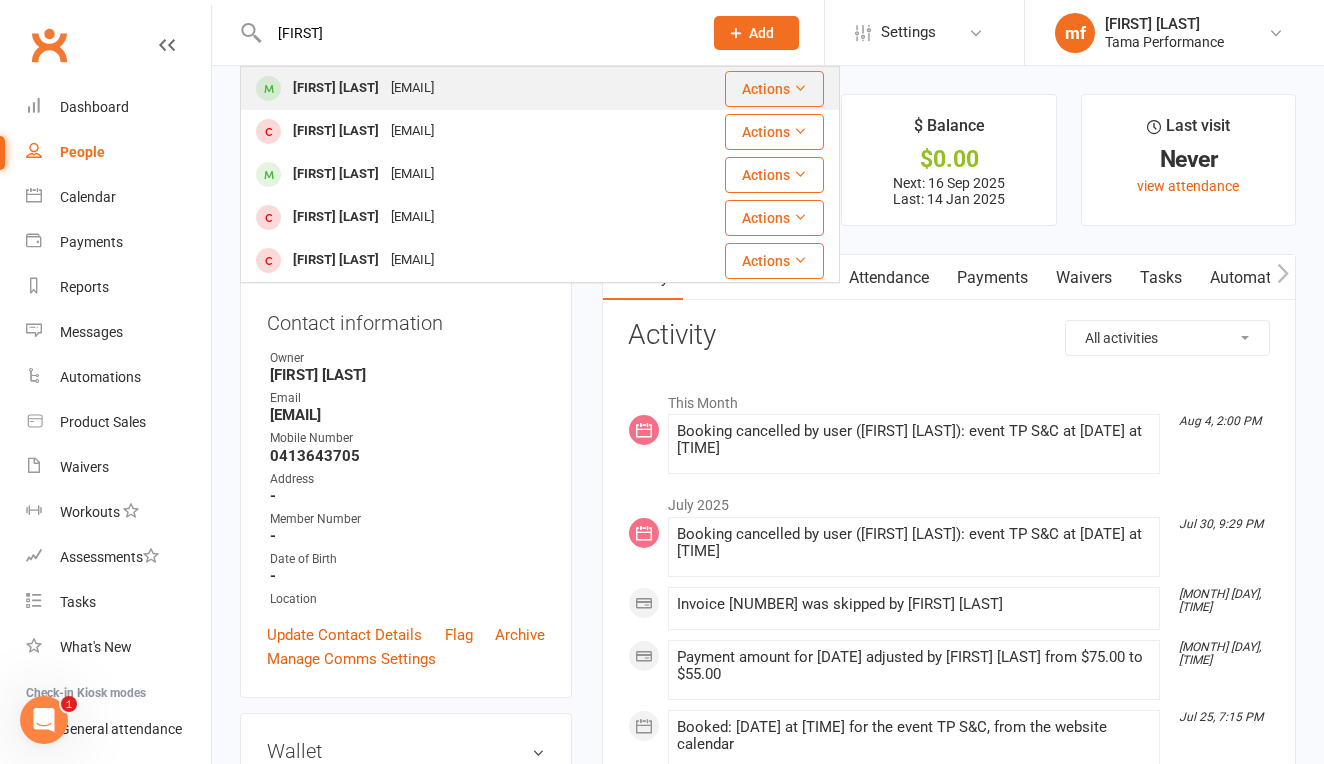 type on "[FIRST]" 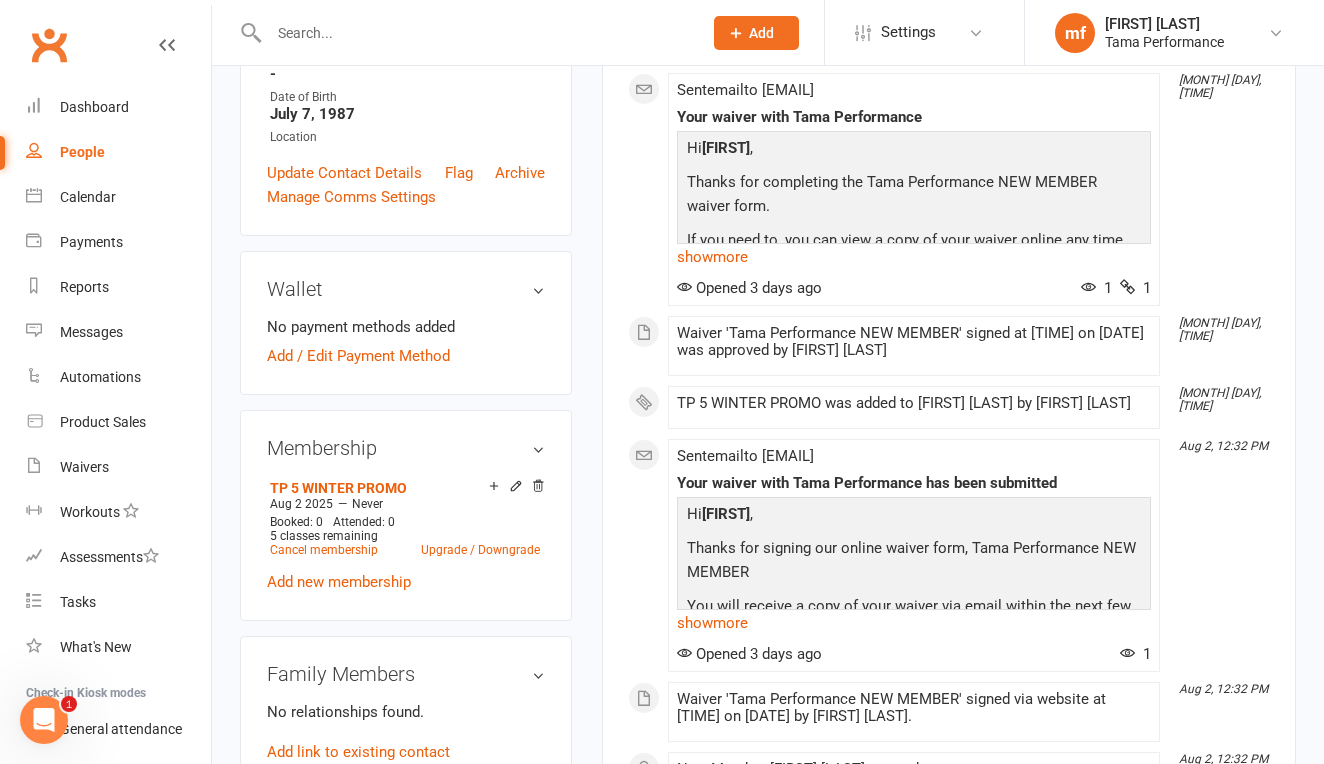 scroll, scrollTop: 481, scrollLeft: 0, axis: vertical 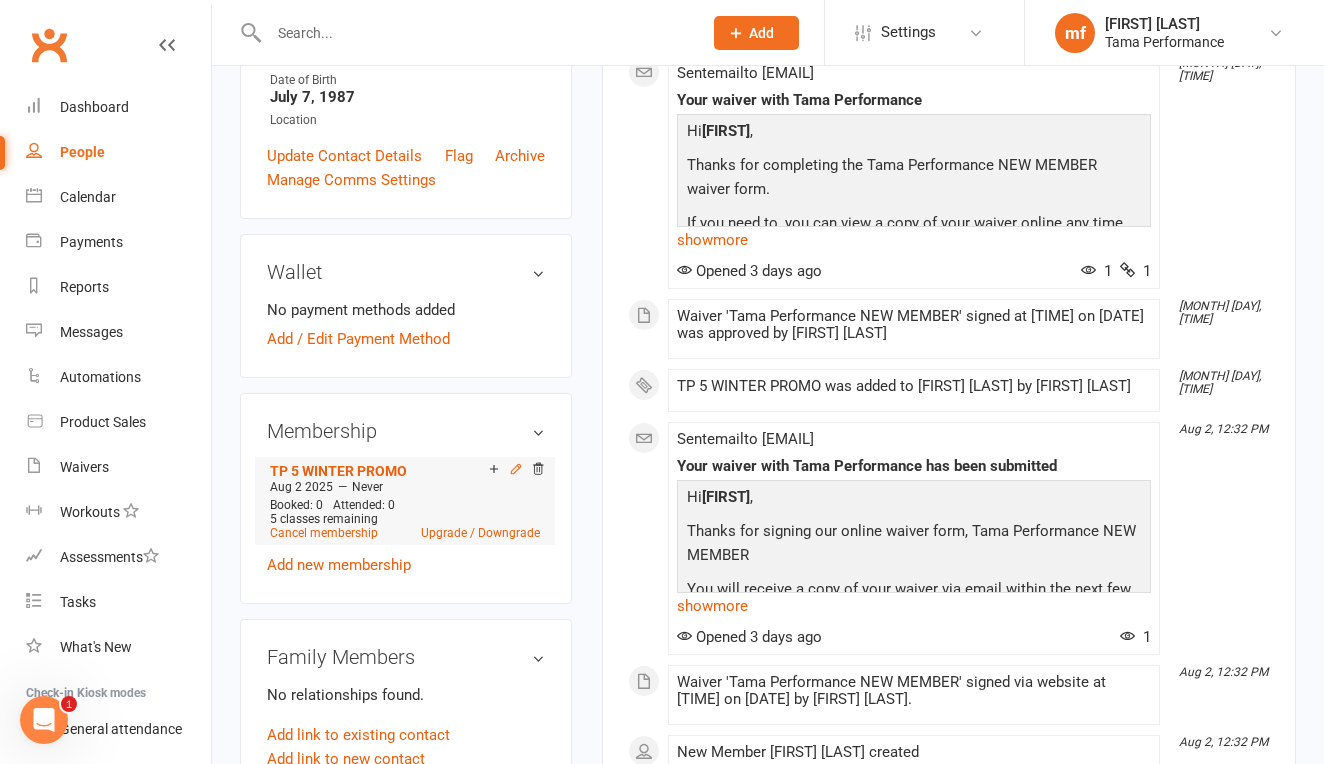click 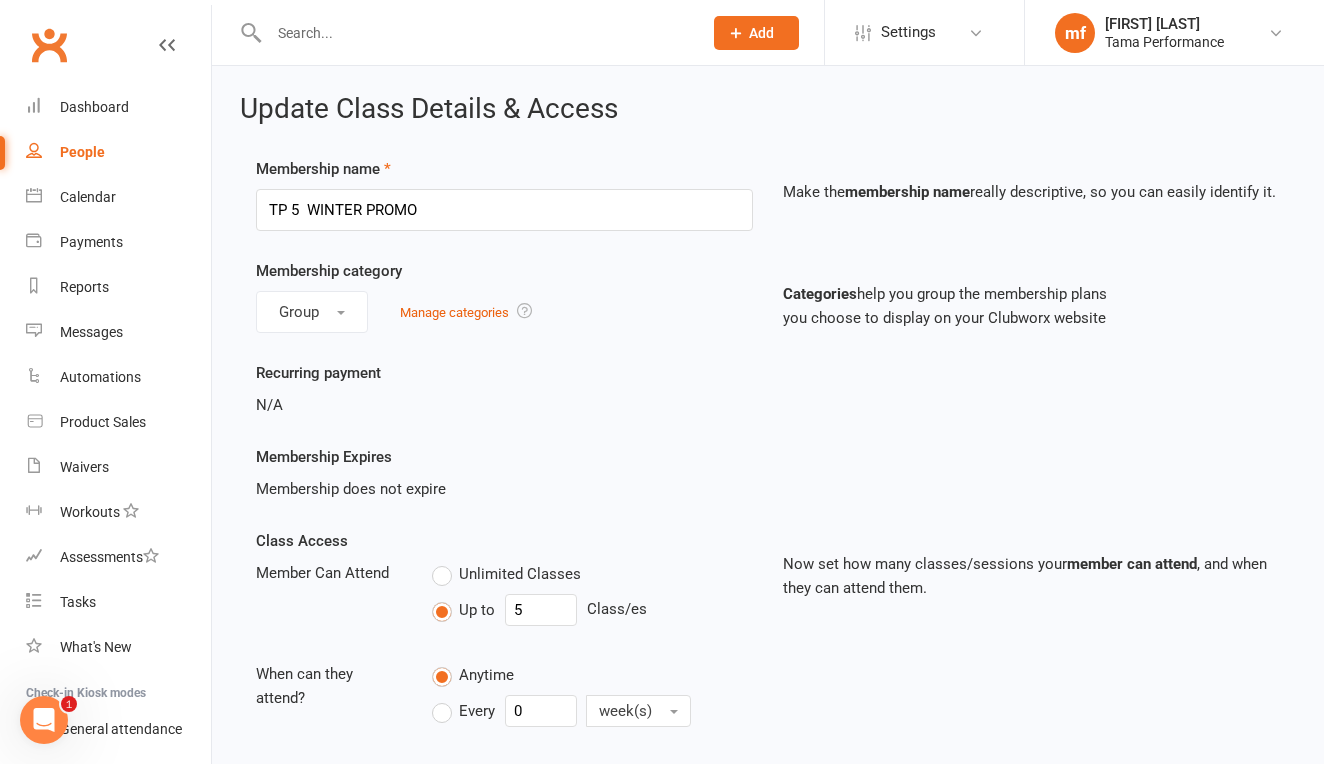 scroll, scrollTop: 0, scrollLeft: 0, axis: both 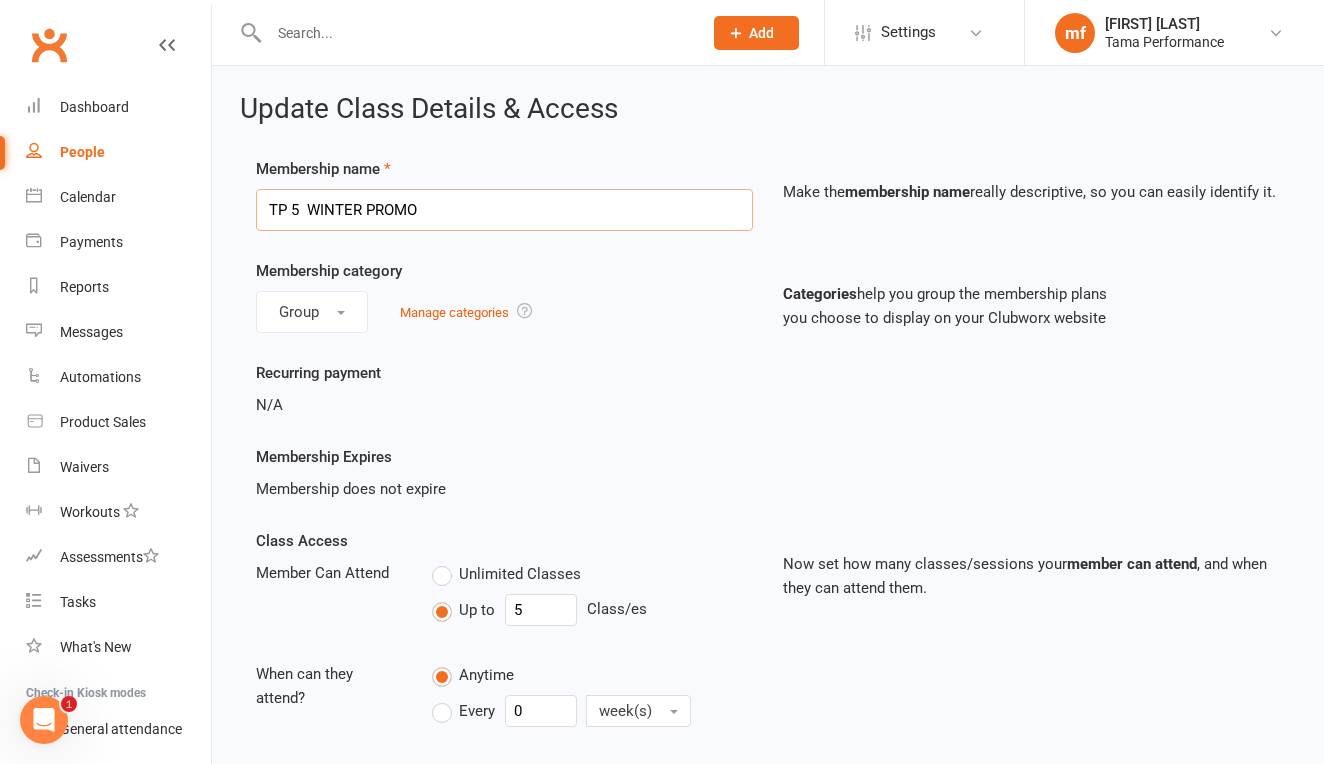 click on "TP 5  WINTER PROMO" at bounding box center [504, 210] 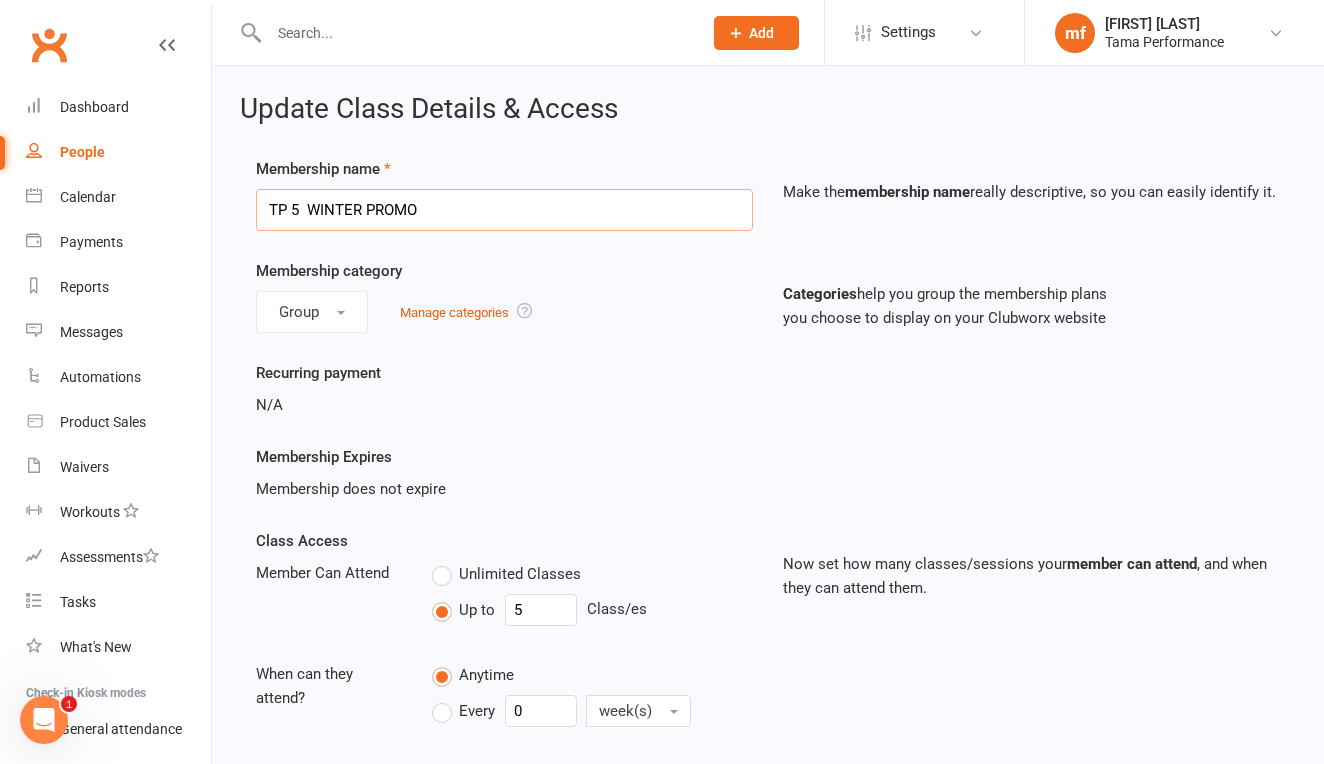 scroll, scrollTop: 0, scrollLeft: 0, axis: both 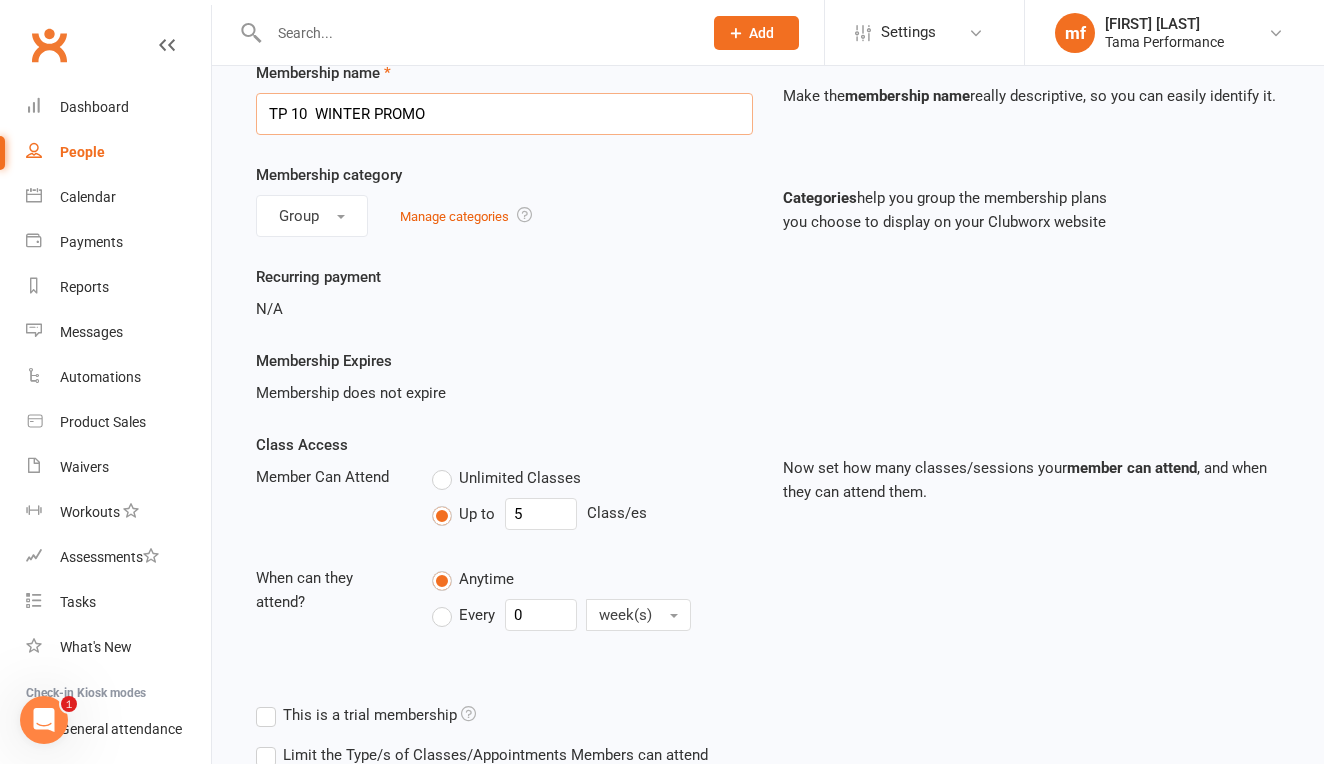 type on "TP 10  WINTER PROMO" 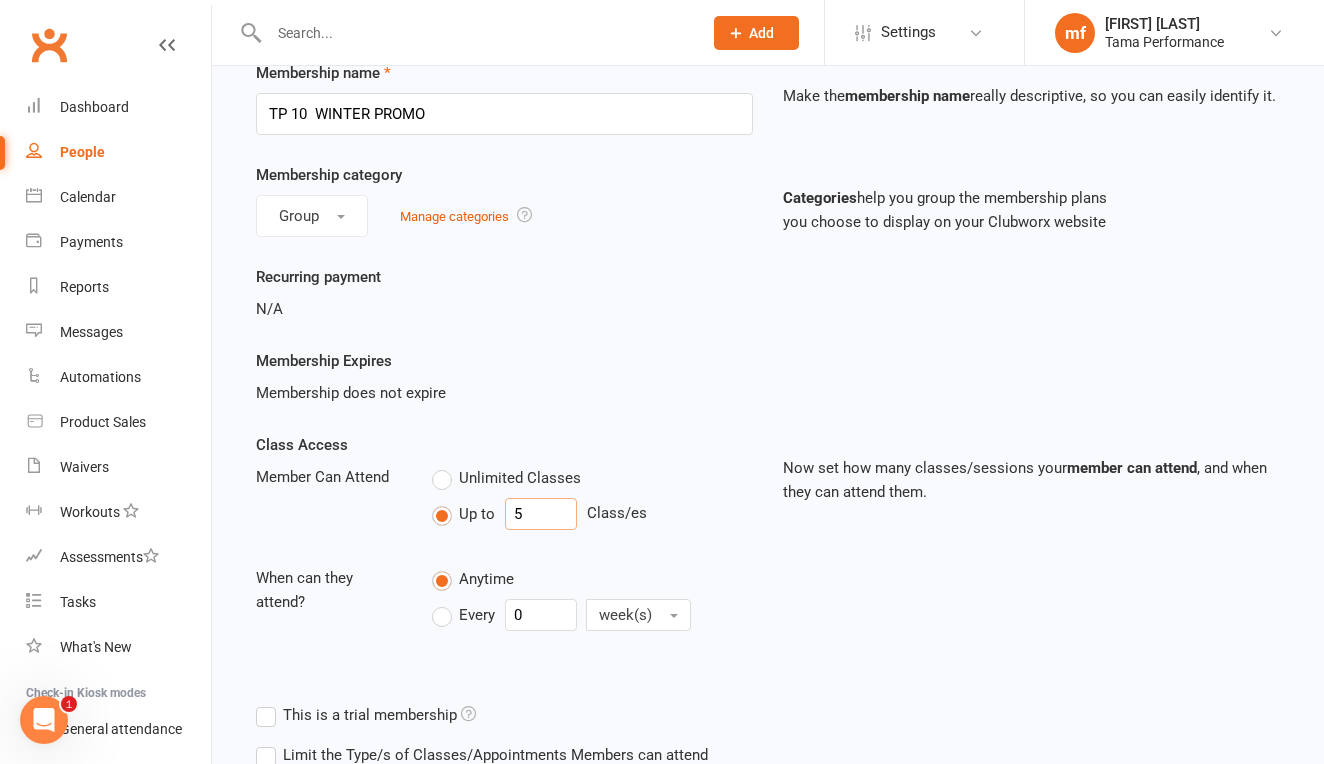 click on "5" at bounding box center (541, 514) 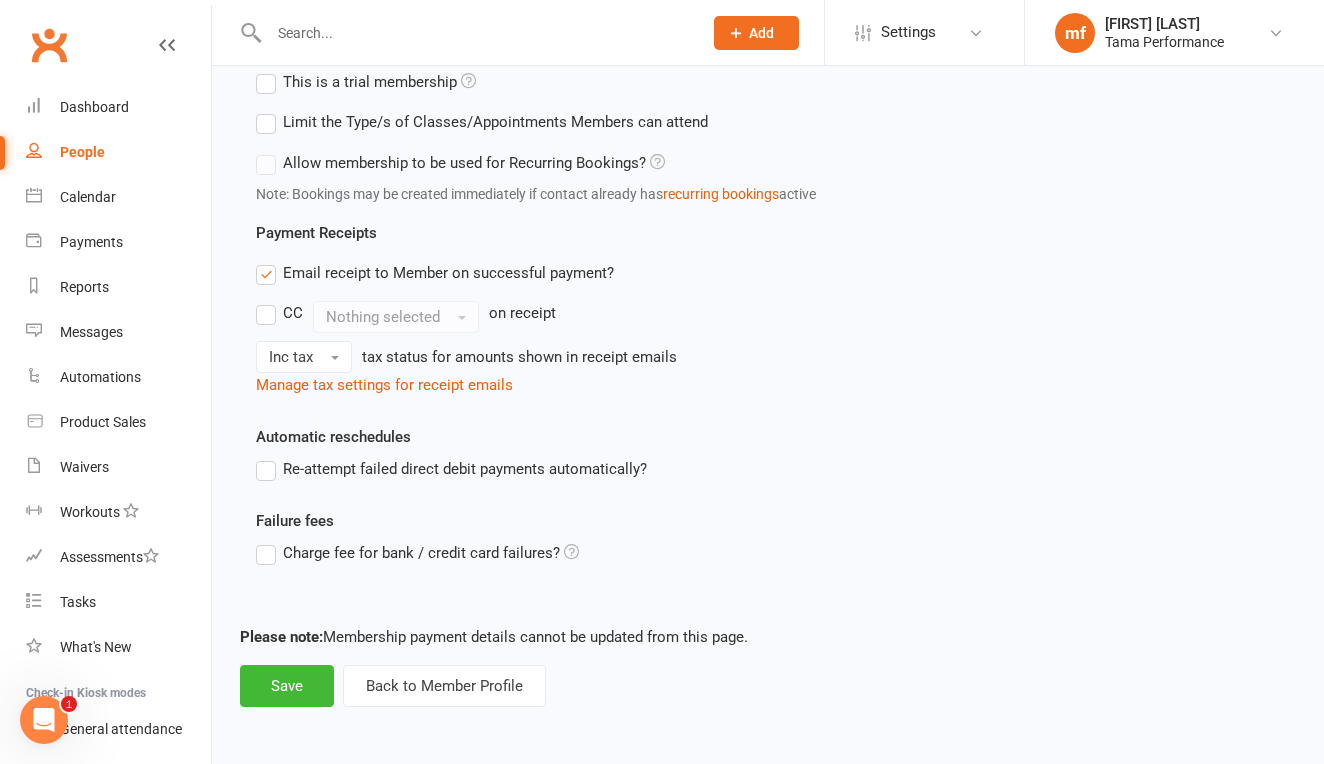 scroll, scrollTop: 745, scrollLeft: 0, axis: vertical 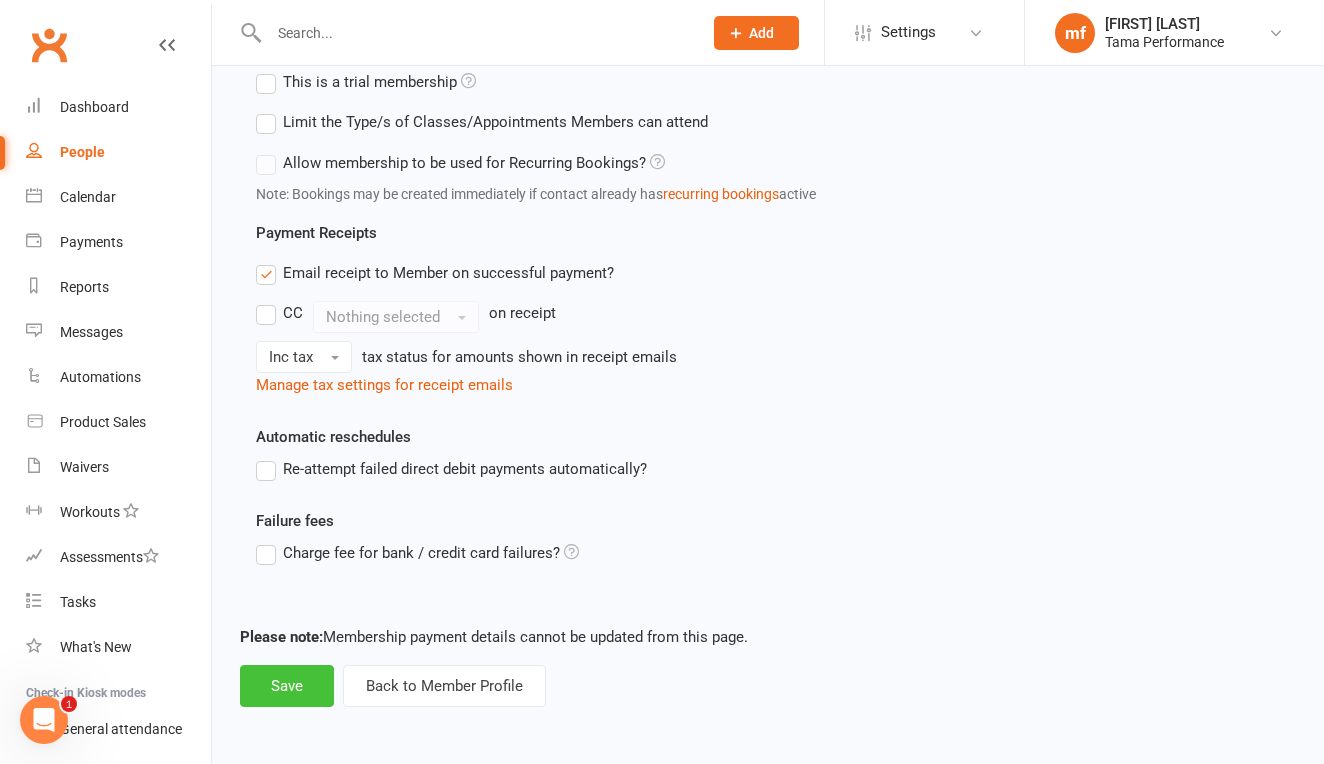 type on "10" 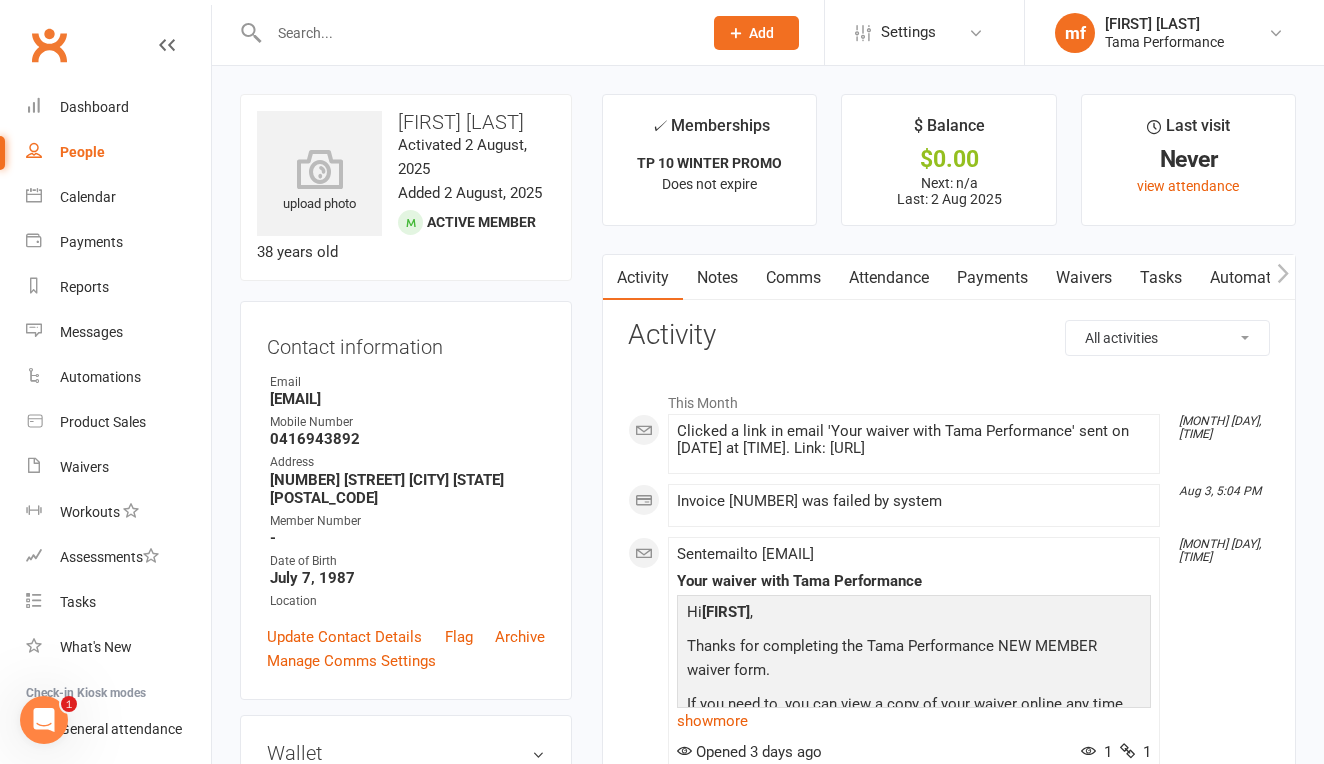 scroll, scrollTop: 0, scrollLeft: 0, axis: both 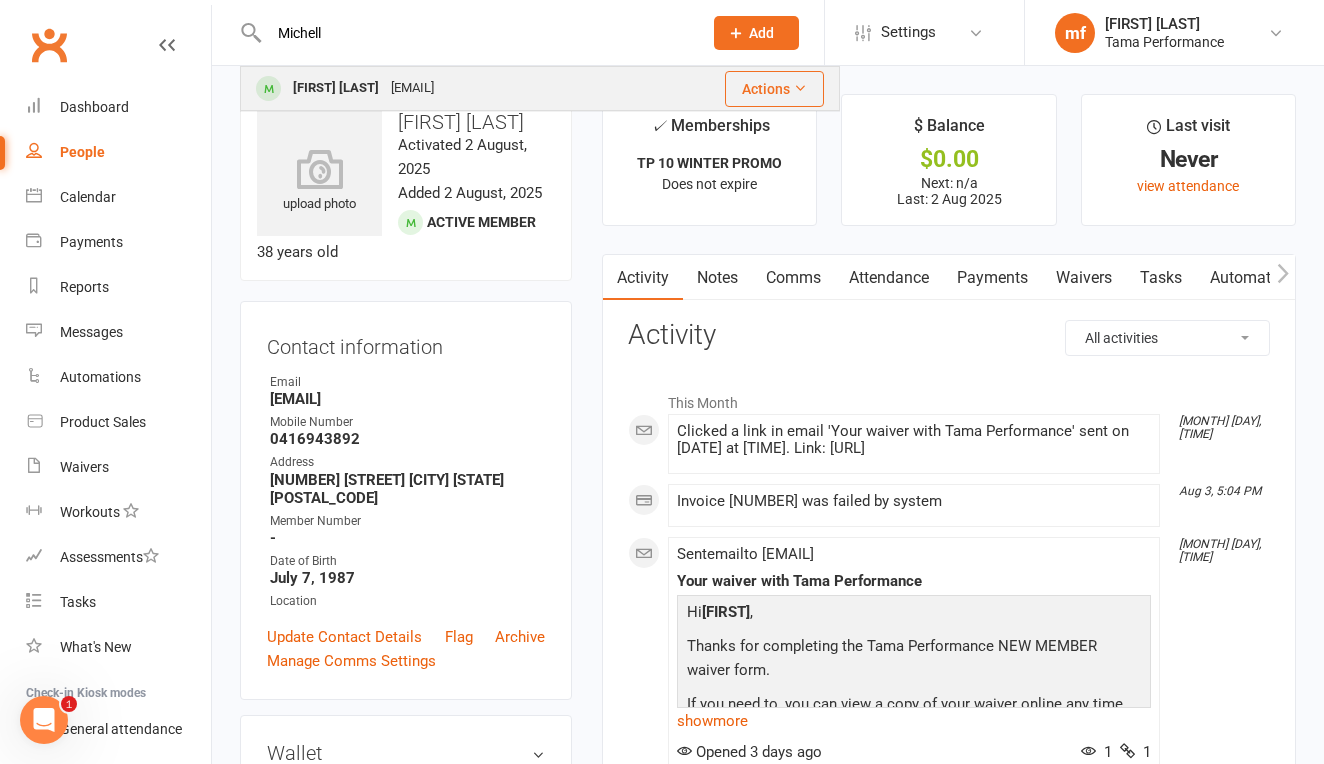 type on "Michell" 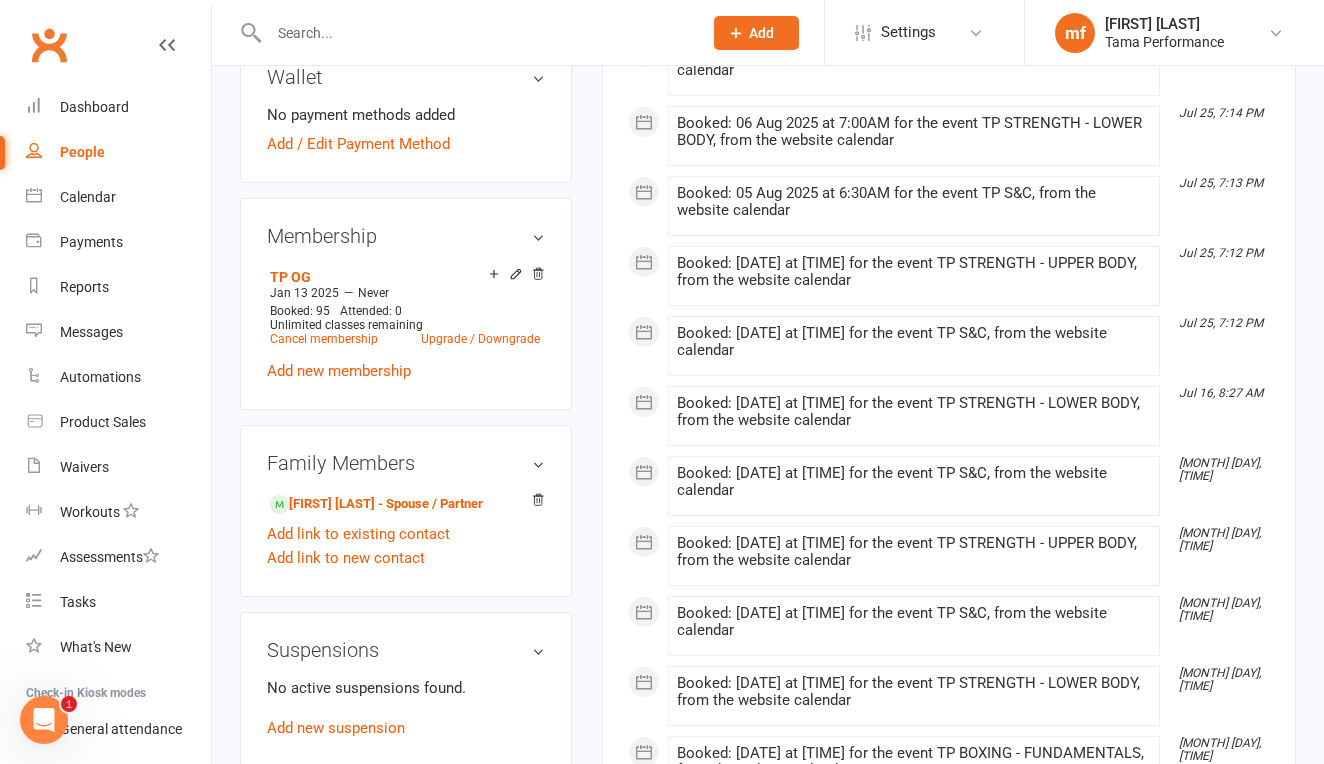 scroll, scrollTop: 670, scrollLeft: 0, axis: vertical 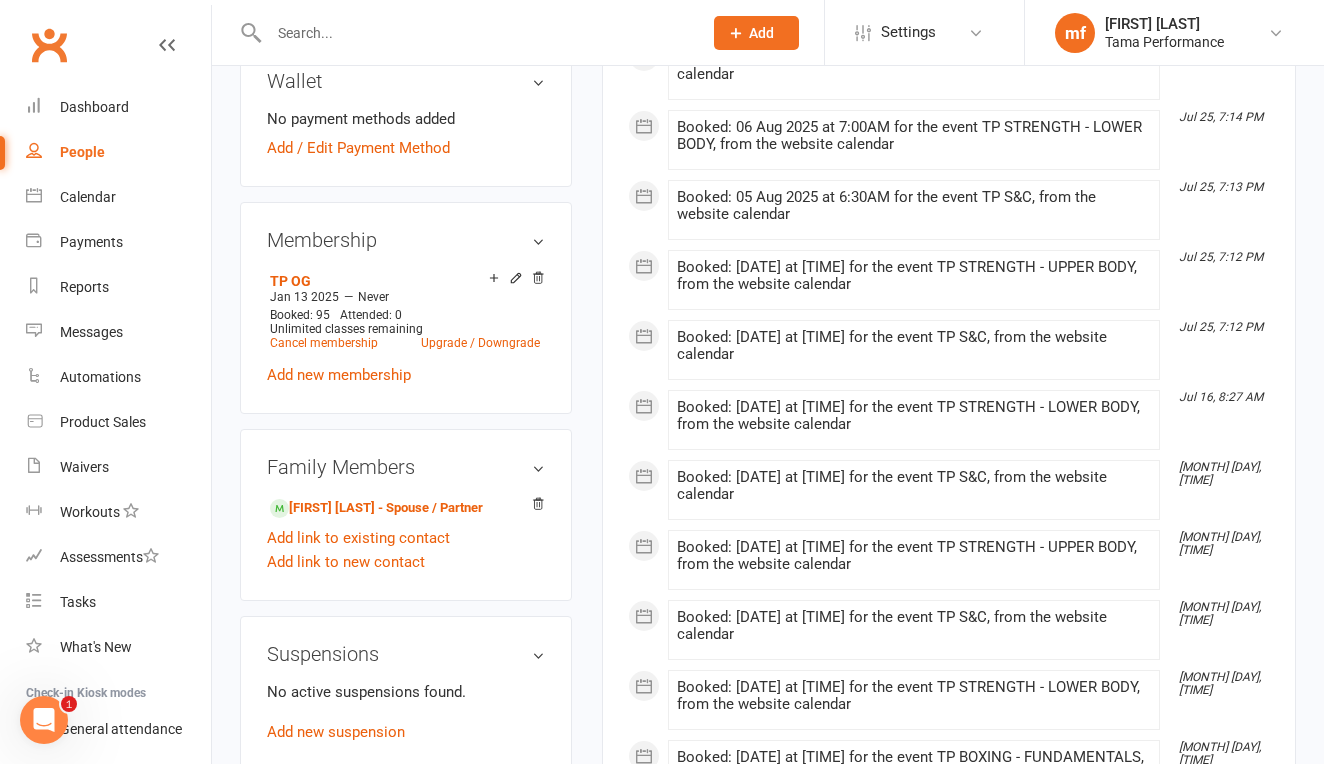 click on "Family Members" at bounding box center [406, 467] 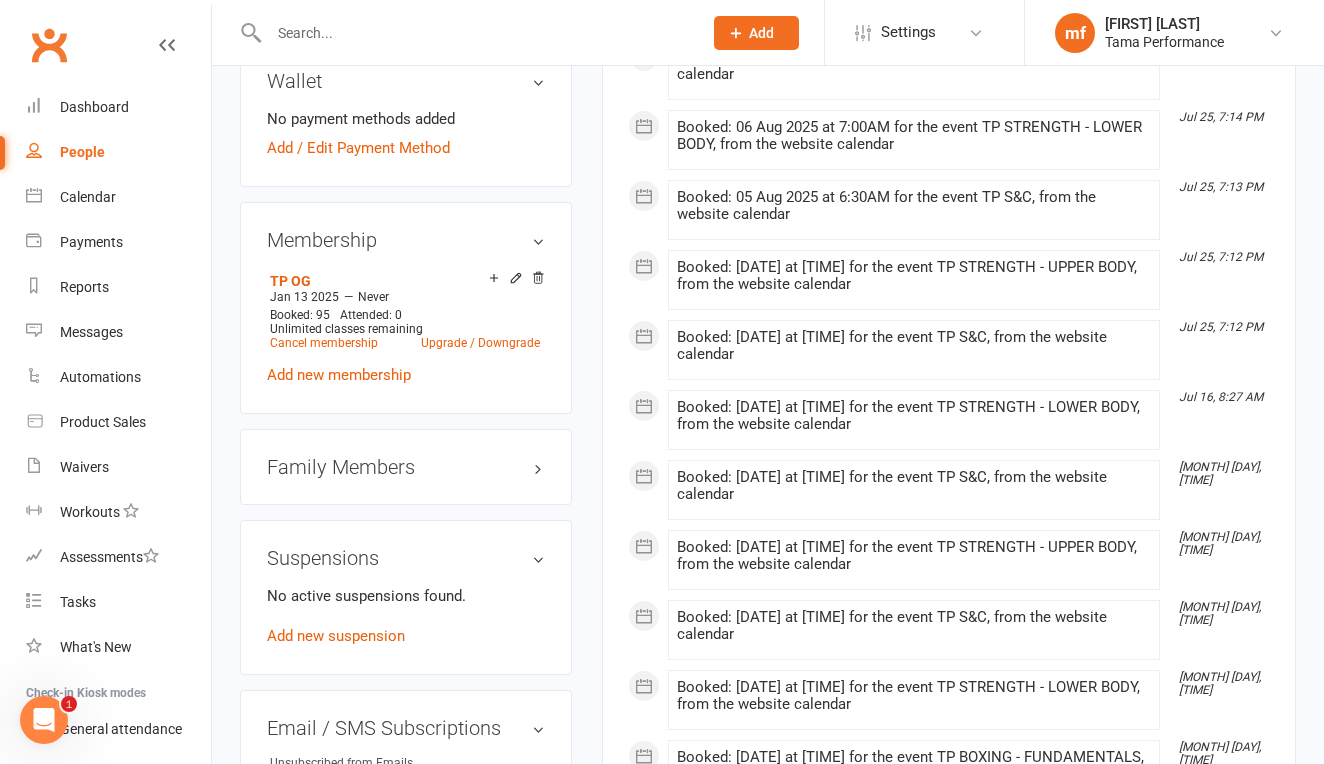 click on "Family Members" at bounding box center (406, 467) 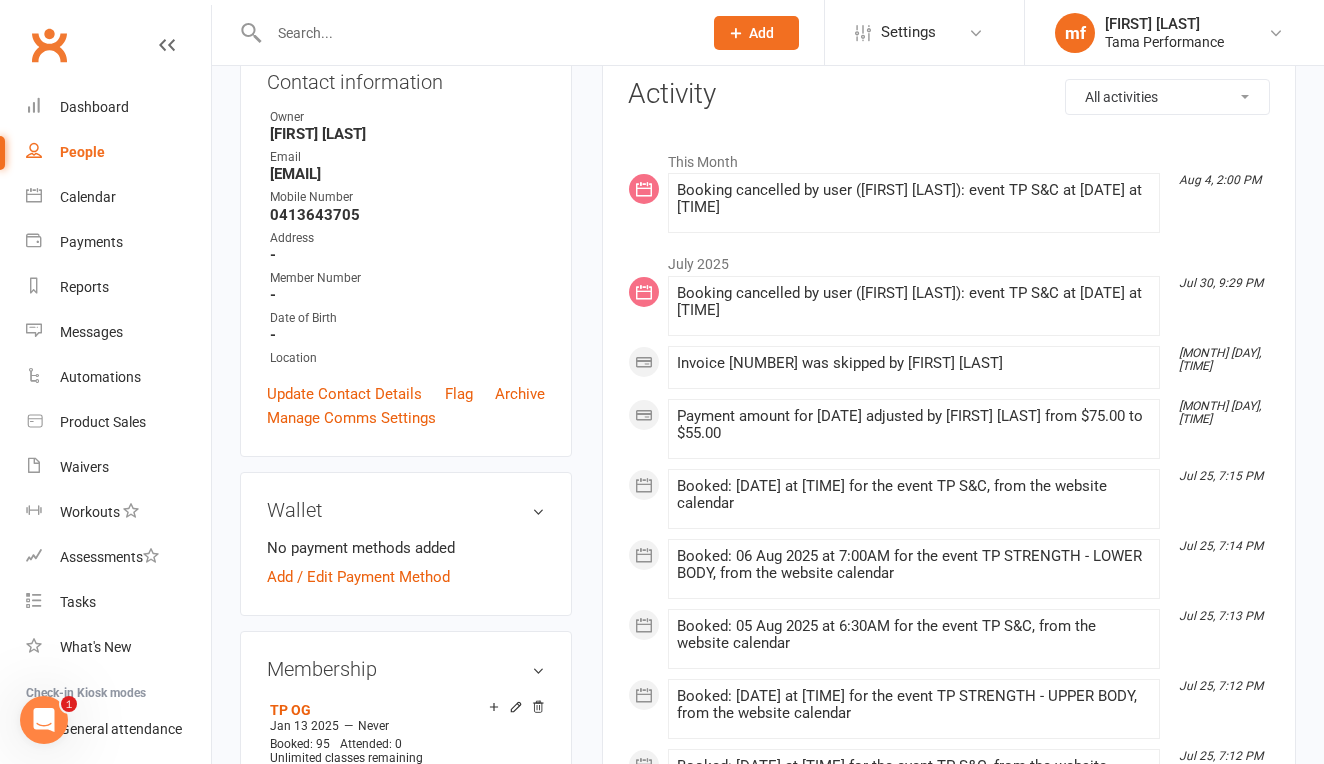 scroll, scrollTop: 242, scrollLeft: 0, axis: vertical 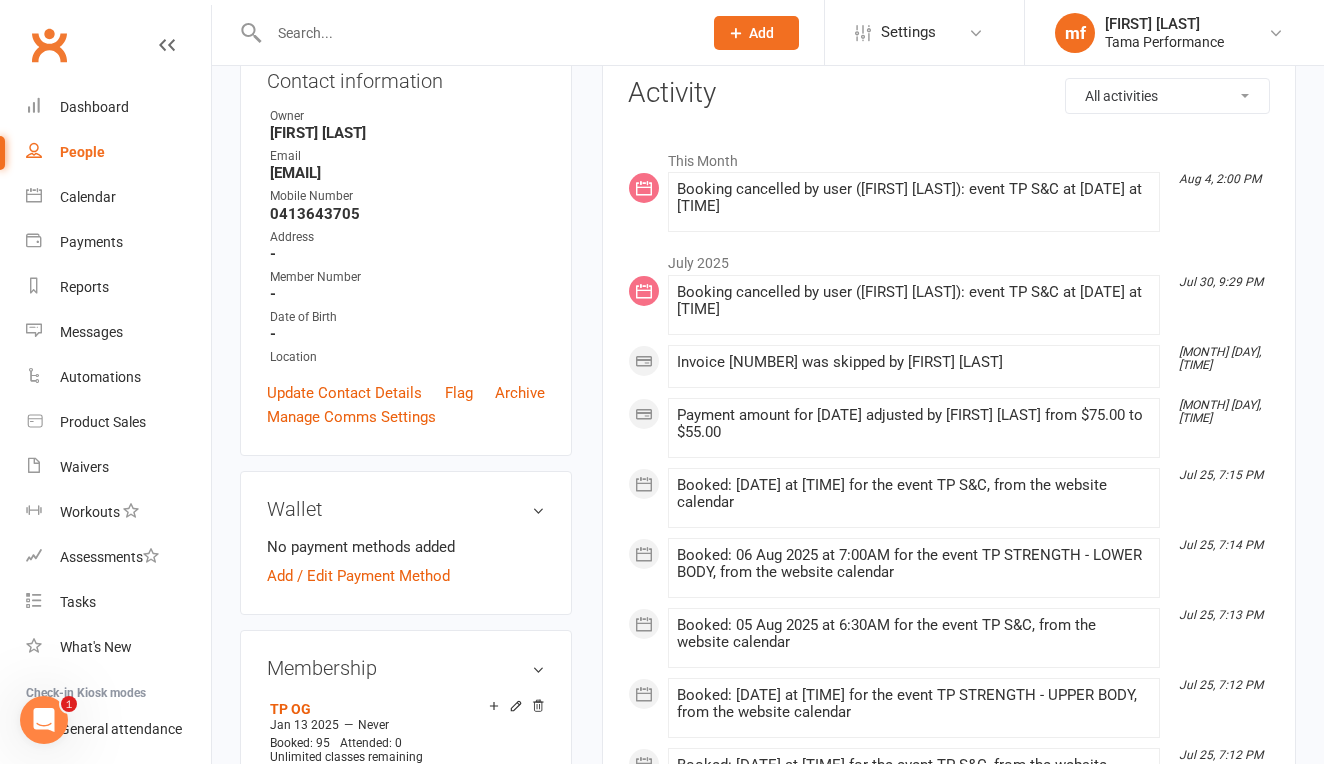 click on "Wallet No payment methods added
Add / Edit Payment Method" at bounding box center (406, 543) 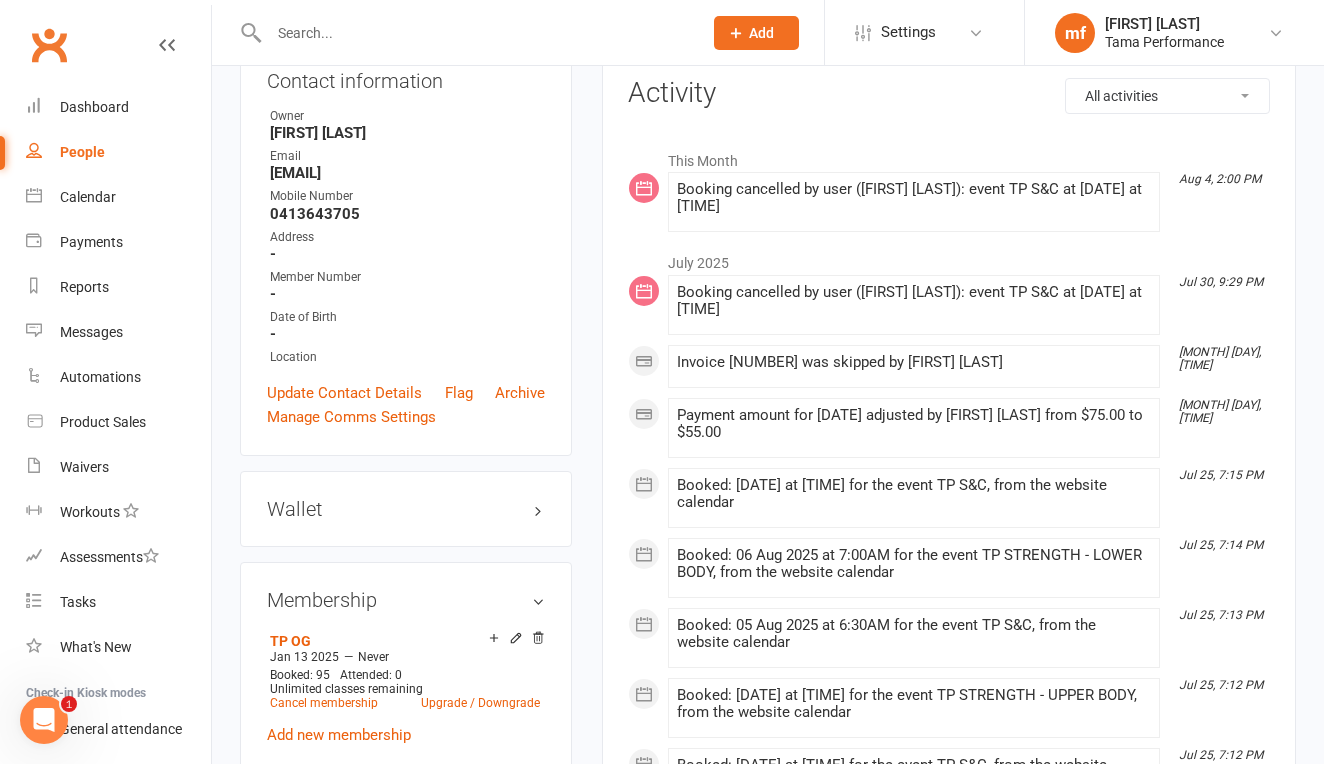click on "Wallet" at bounding box center [406, 509] 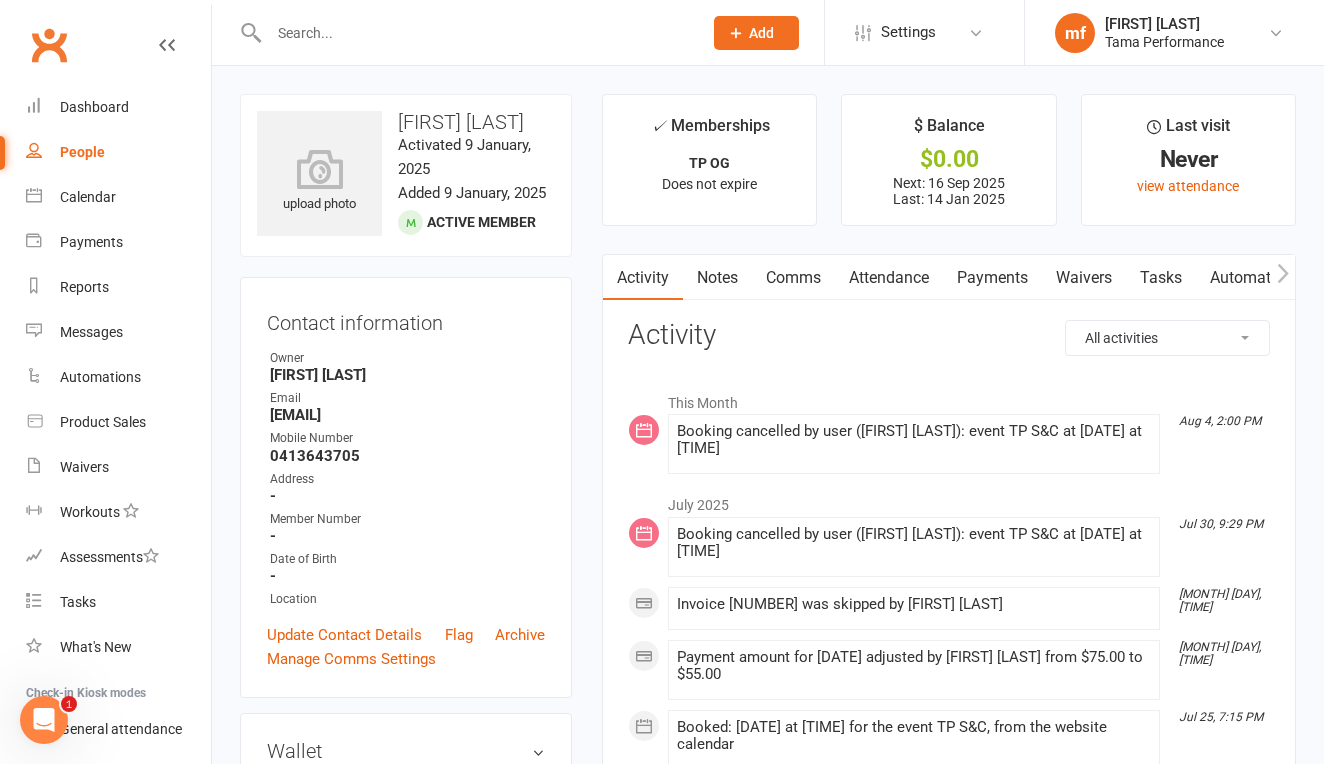 scroll, scrollTop: 0, scrollLeft: 0, axis: both 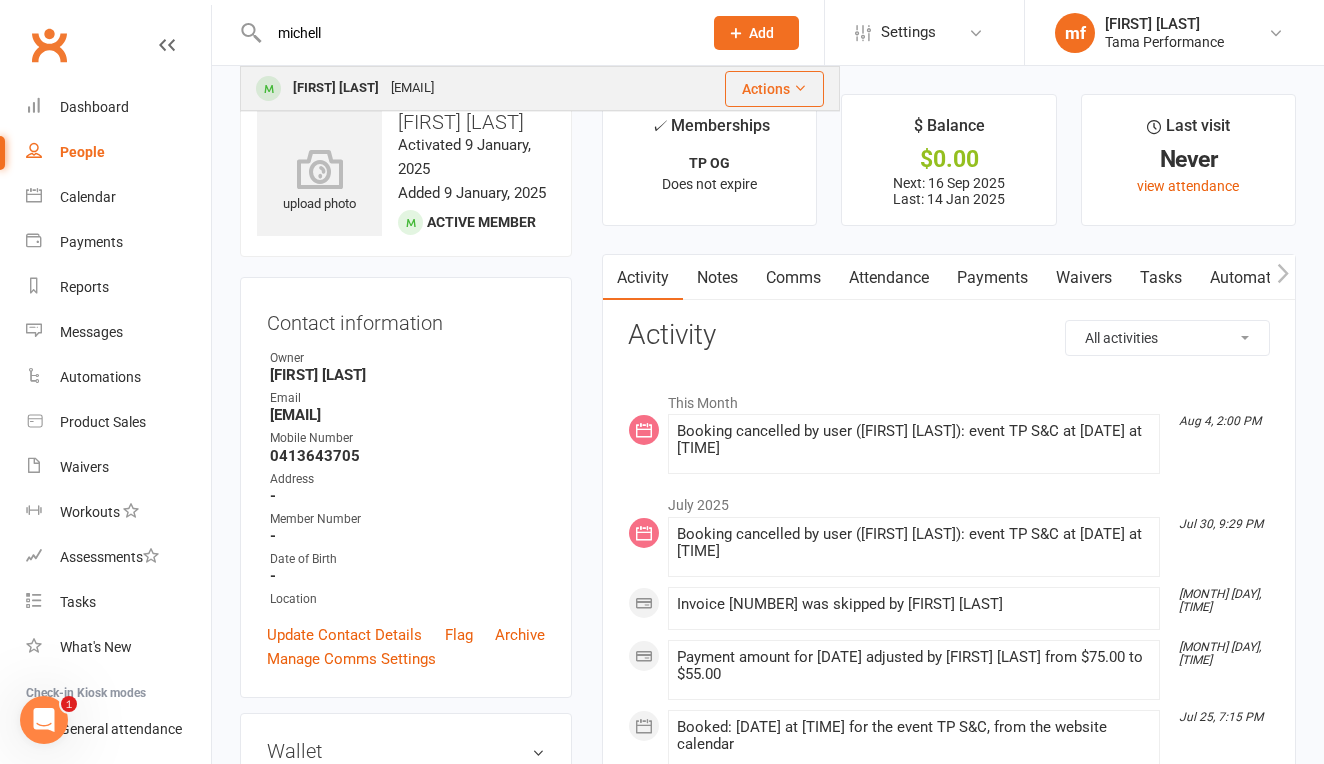 type on "michell" 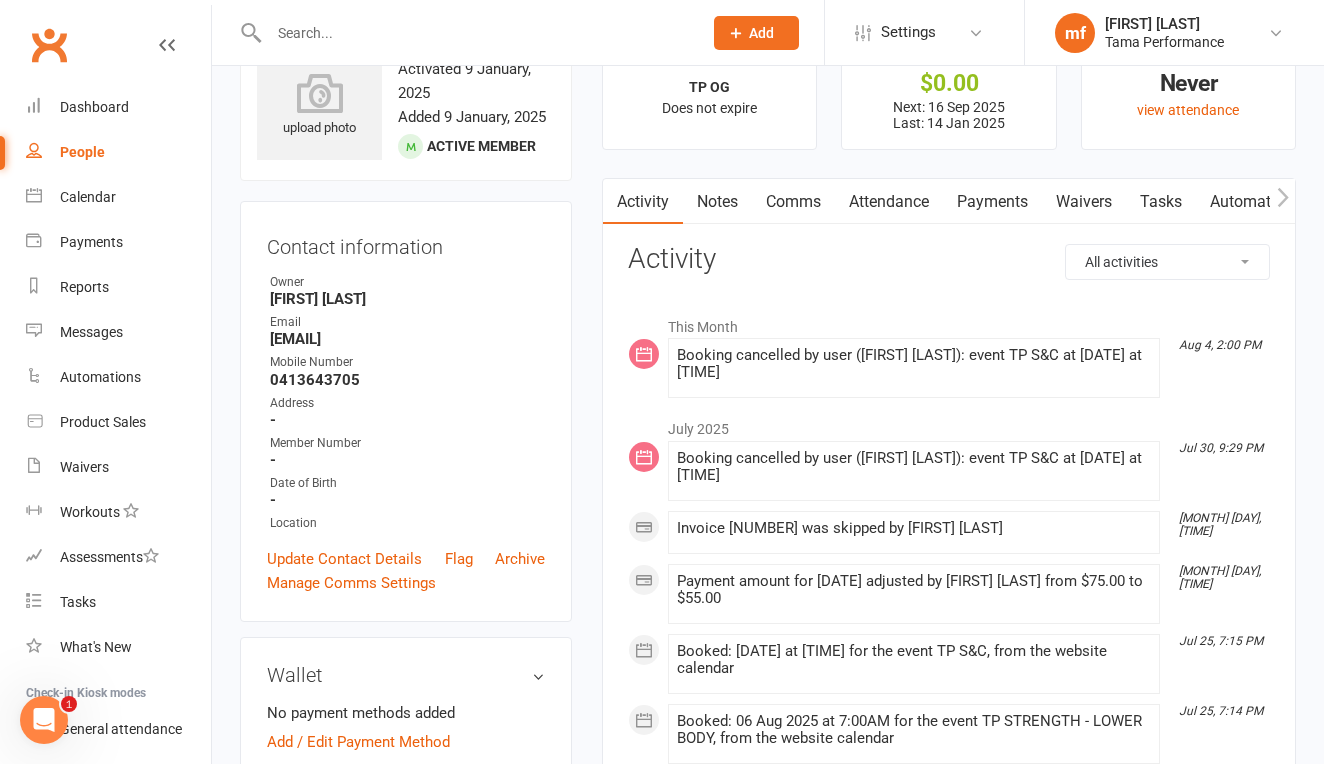 scroll, scrollTop: 80, scrollLeft: 0, axis: vertical 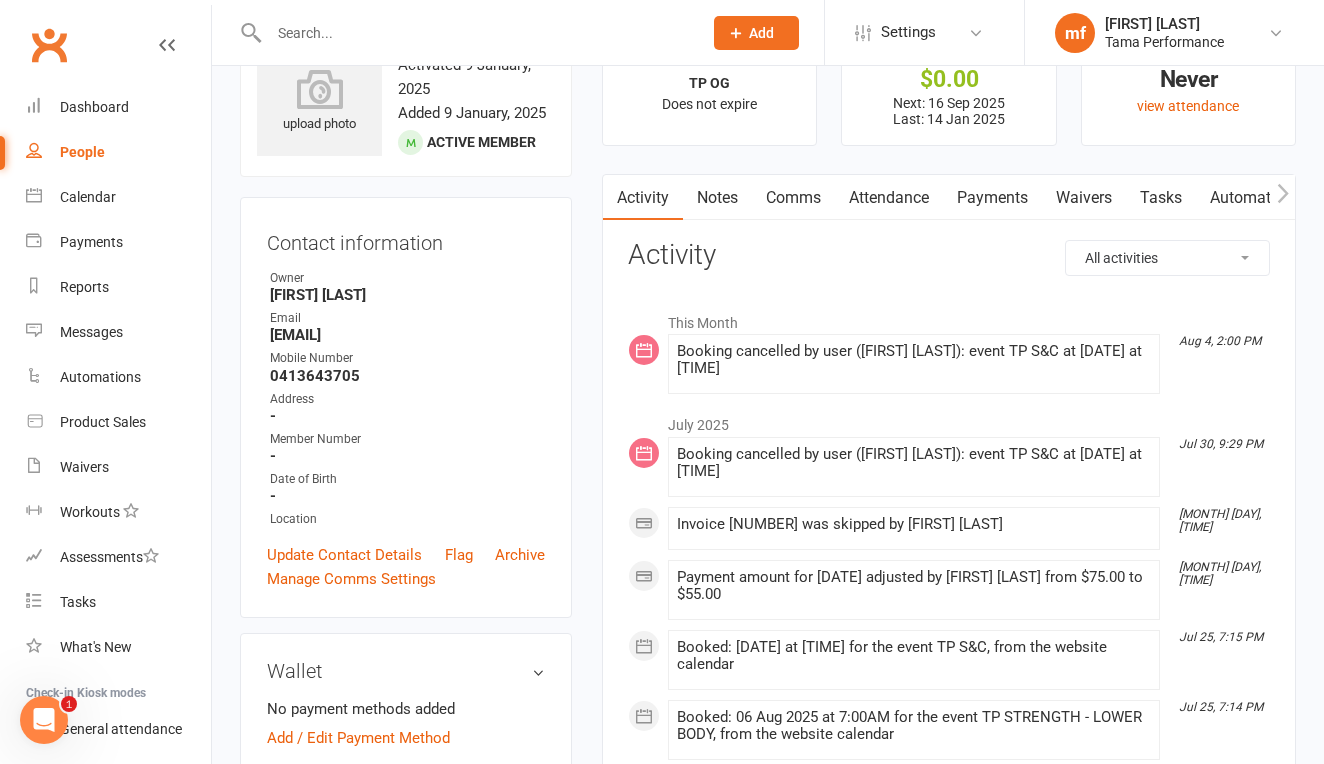 click on "Attendance" at bounding box center [889, 198] 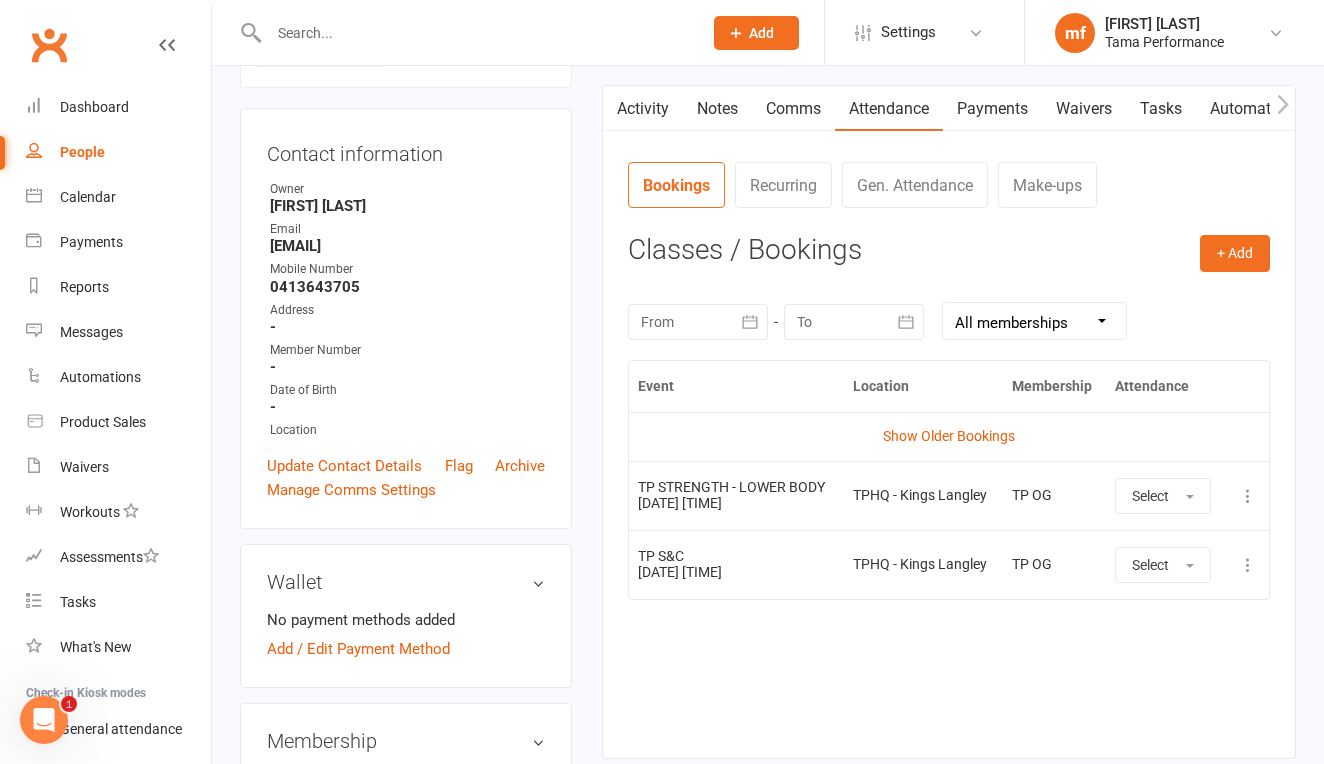 scroll, scrollTop: 166, scrollLeft: 0, axis: vertical 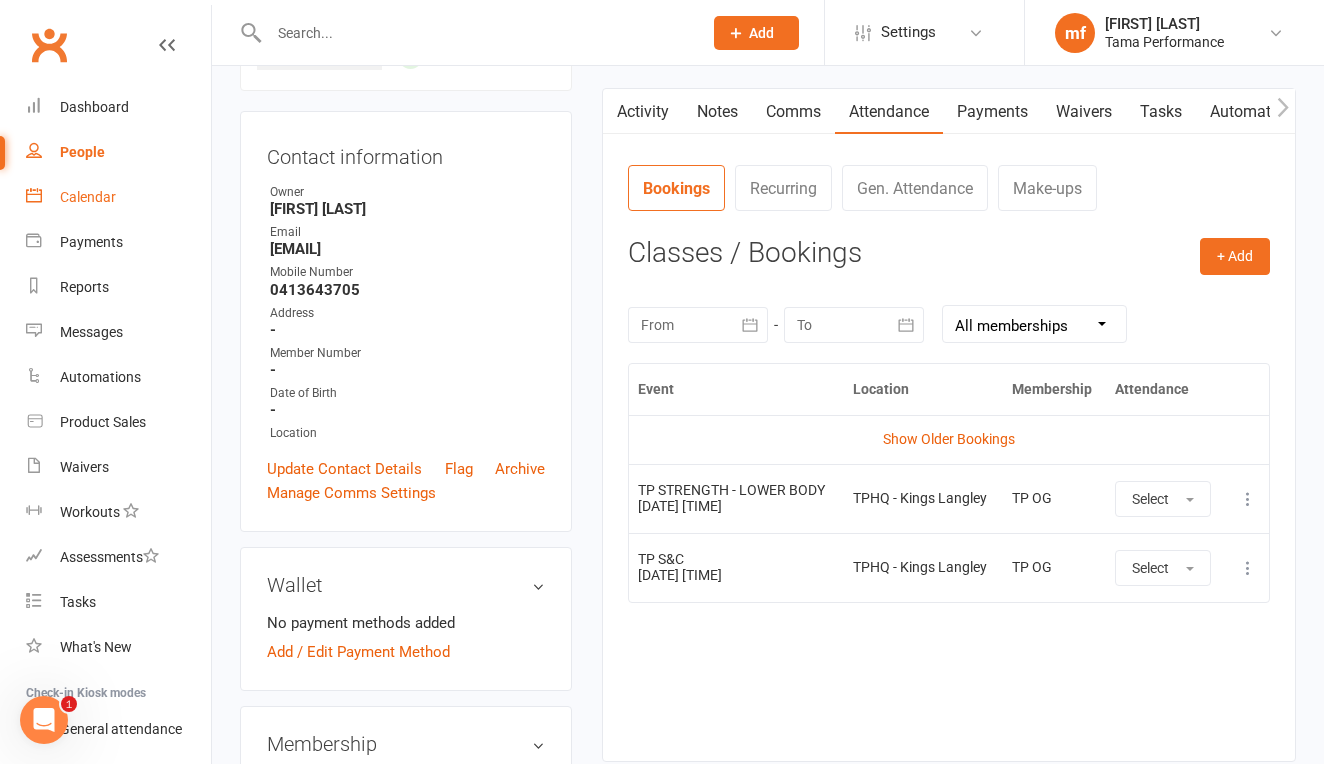 click on "Calendar" at bounding box center [88, 197] 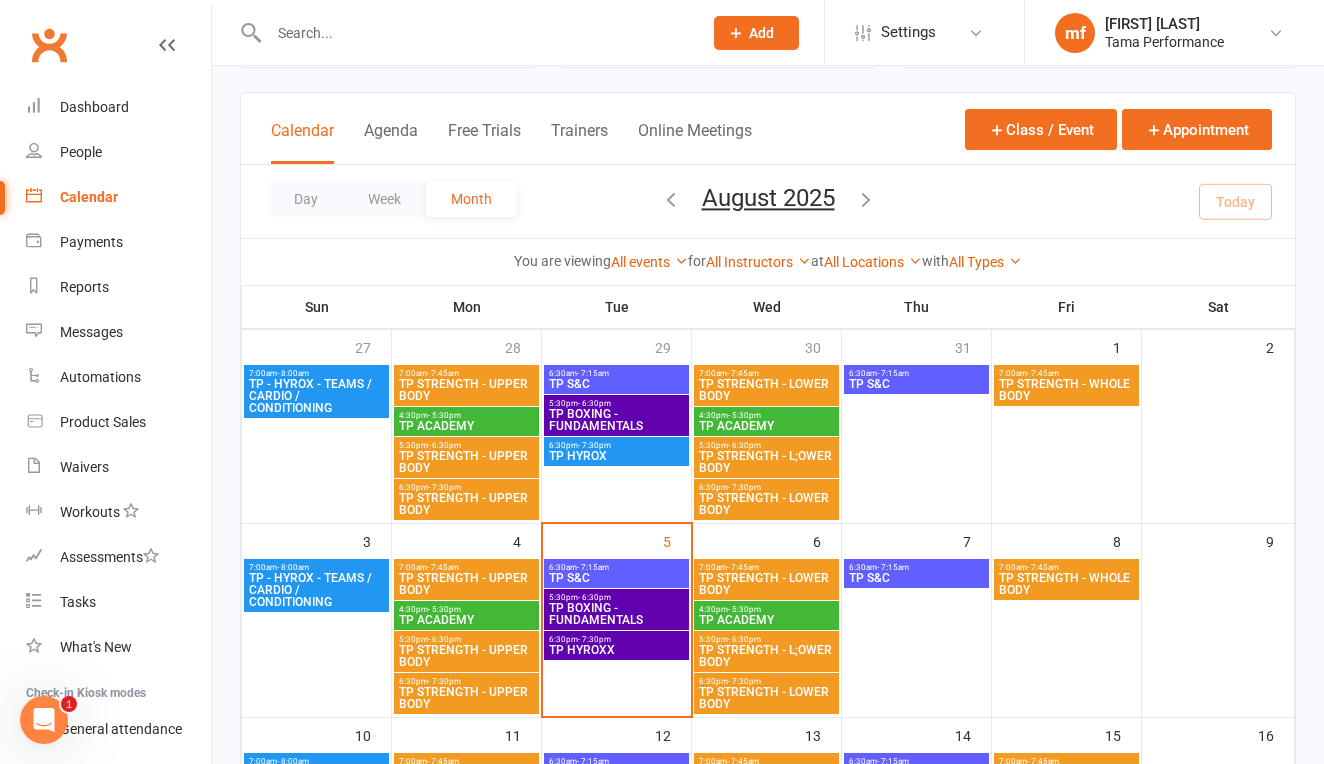 scroll, scrollTop: 123, scrollLeft: 0, axis: vertical 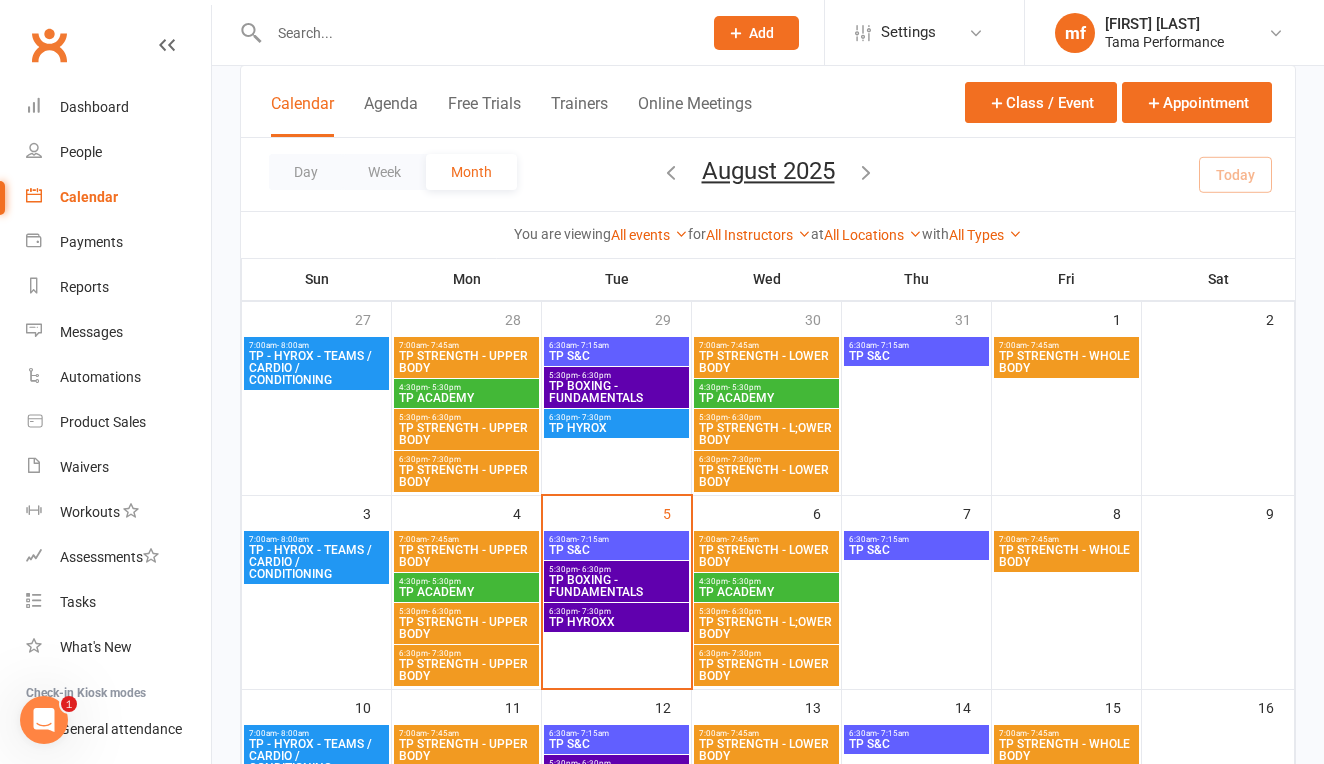 click on "TP STRENGTH - LOWER BODY" at bounding box center (766, 556) 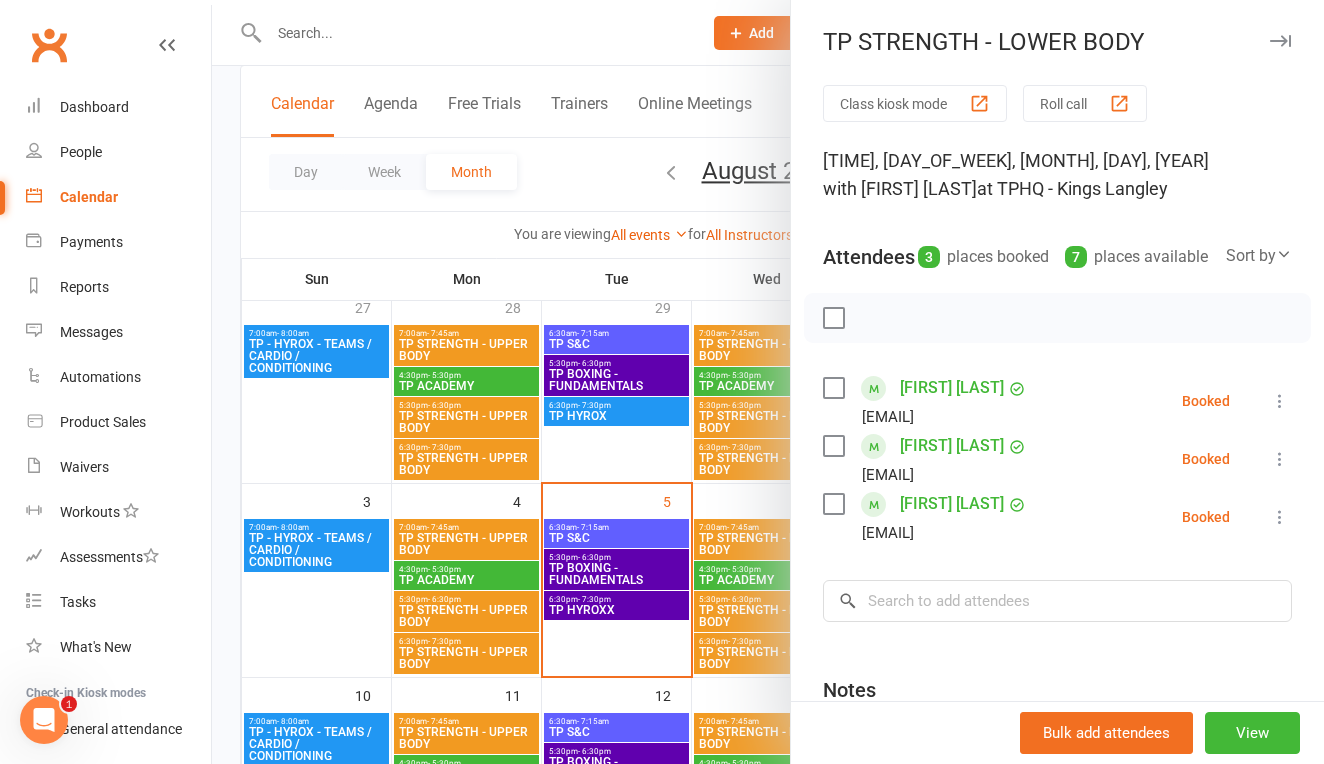 scroll, scrollTop: 139, scrollLeft: 0, axis: vertical 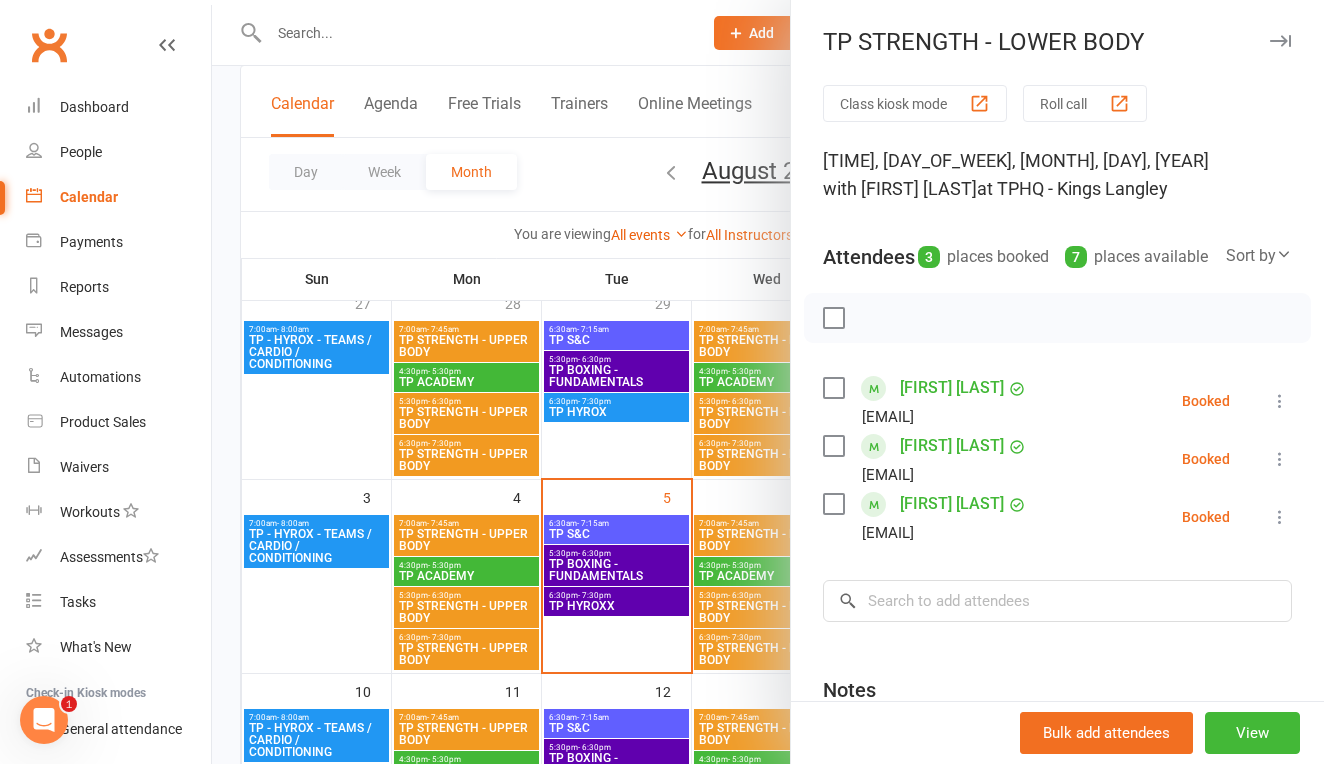 click on "[FIRST] [LAST]" at bounding box center [952, 504] 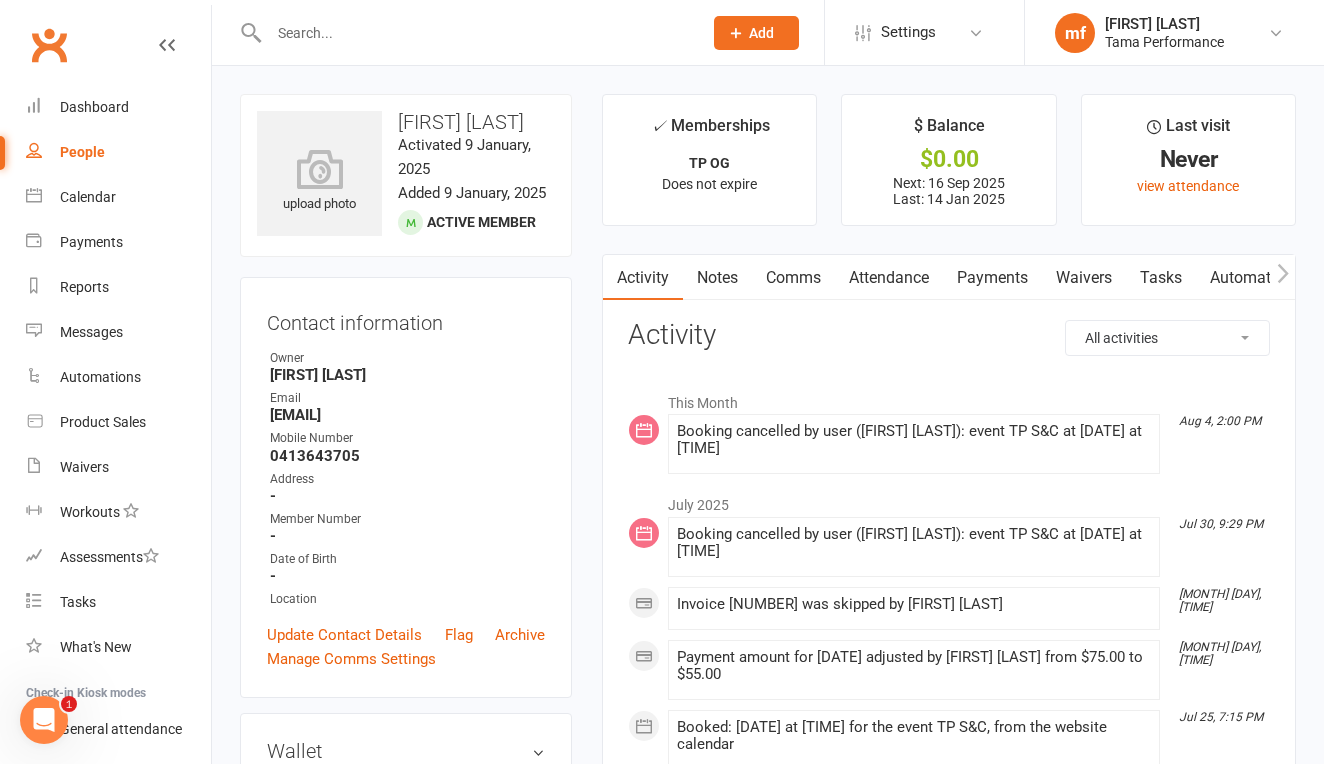 scroll, scrollTop: 0, scrollLeft: 0, axis: both 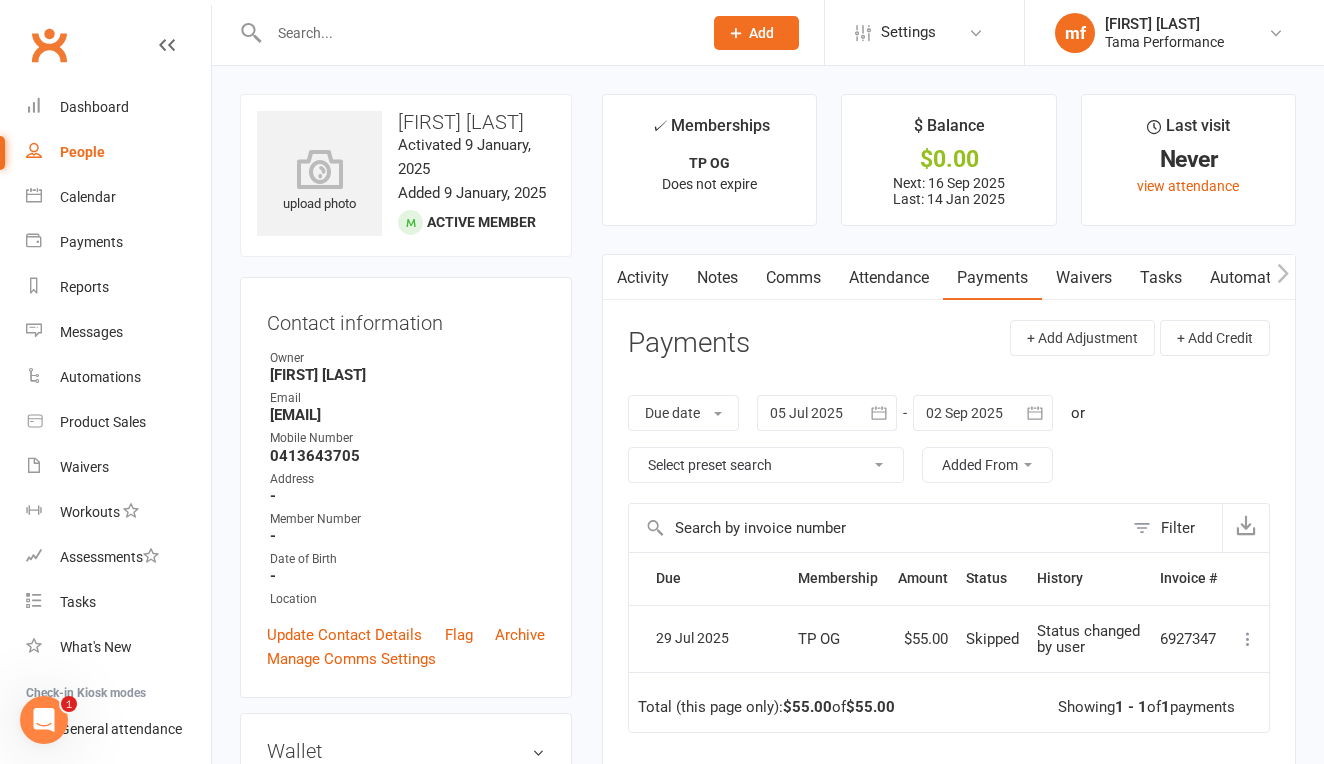 click at bounding box center [475, 33] 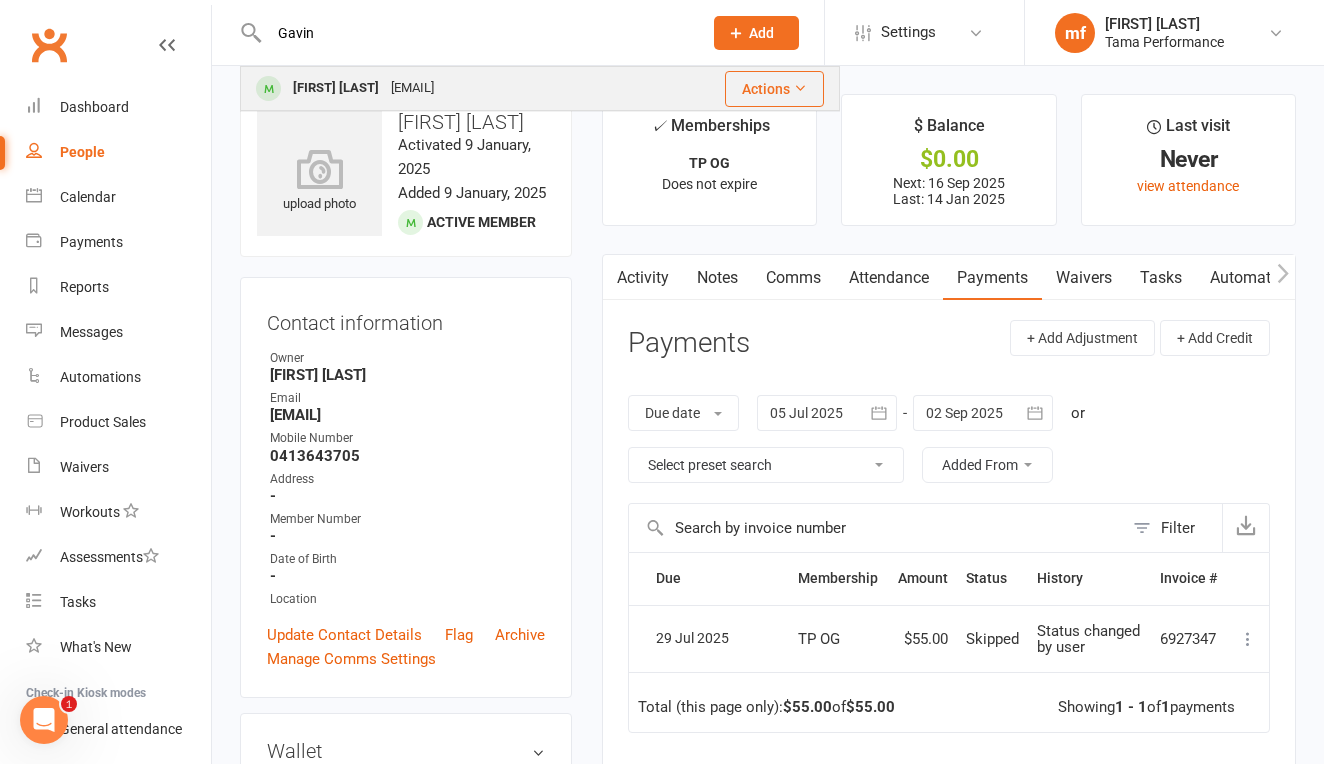 type on "Gavin" 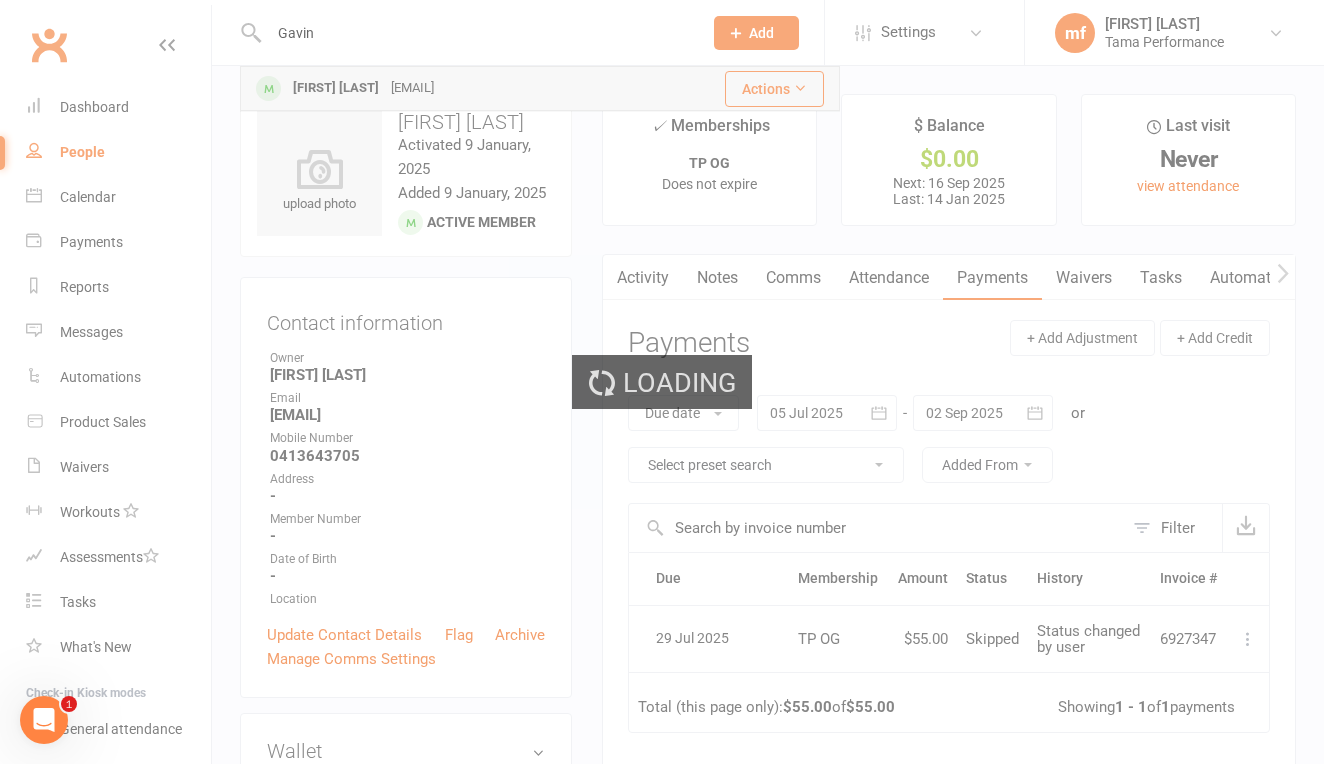 type 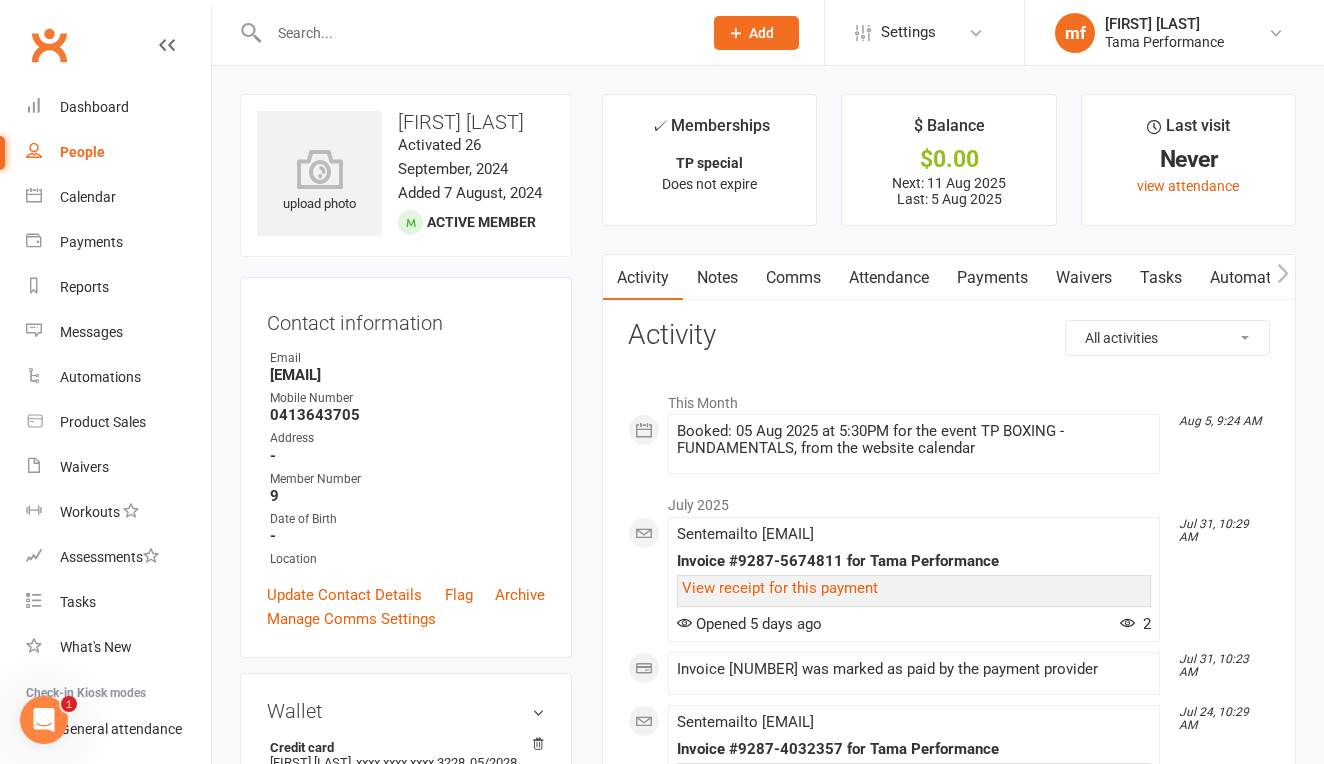 scroll, scrollTop: 5, scrollLeft: 0, axis: vertical 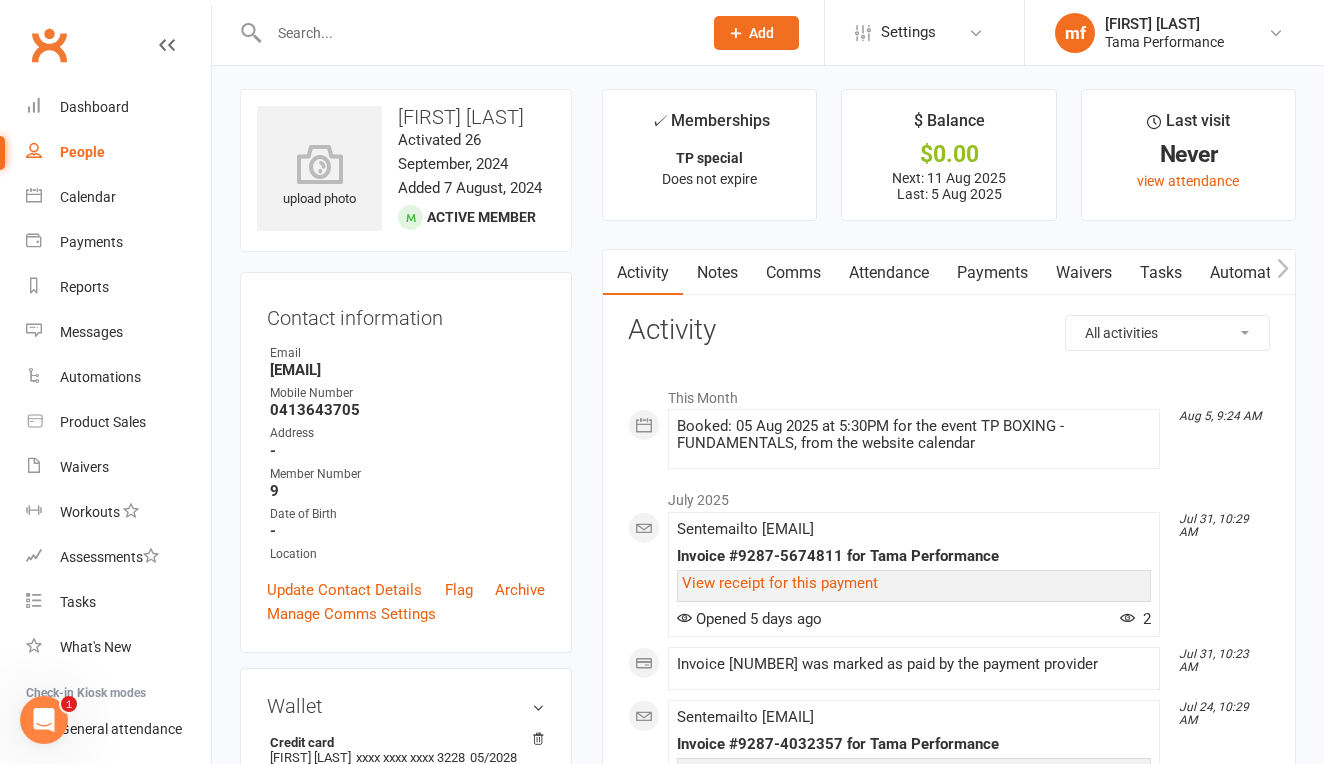 click on "Payments" at bounding box center [992, 273] 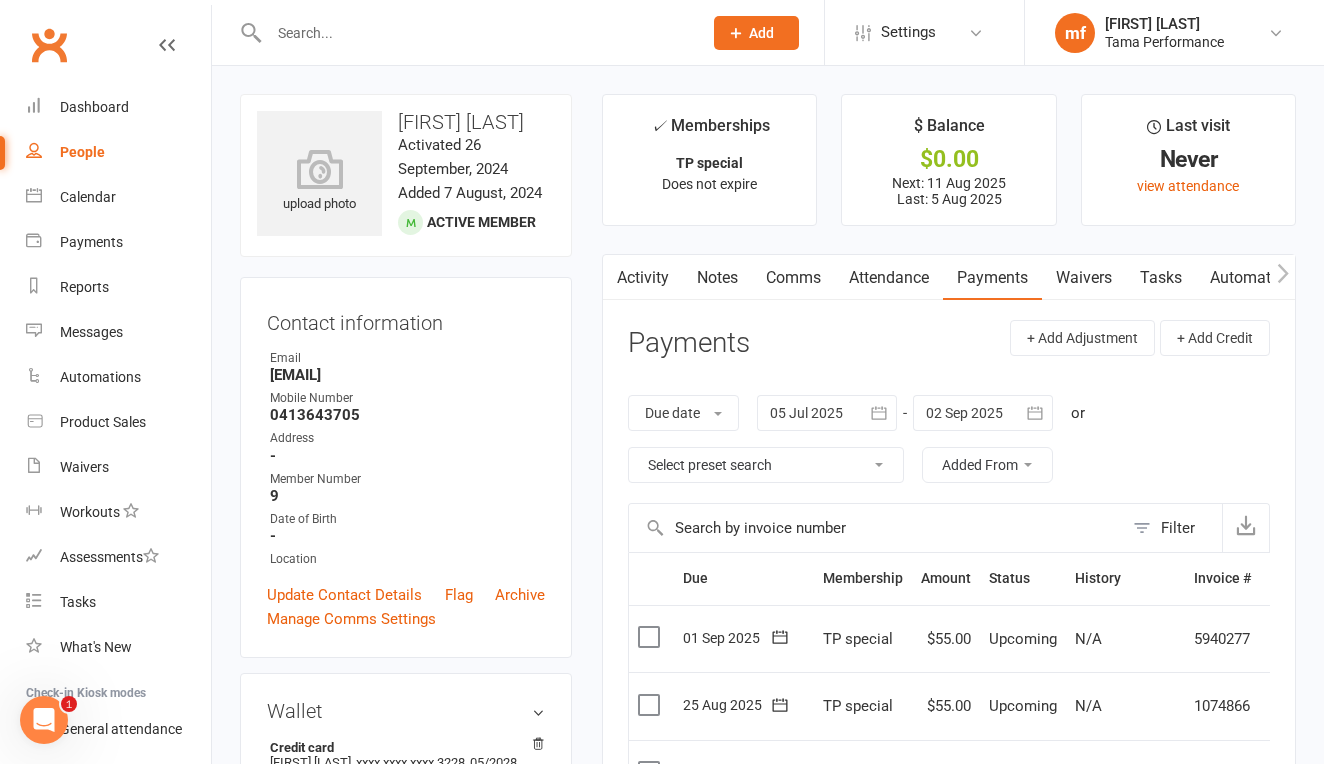 scroll, scrollTop: 7, scrollLeft: 0, axis: vertical 